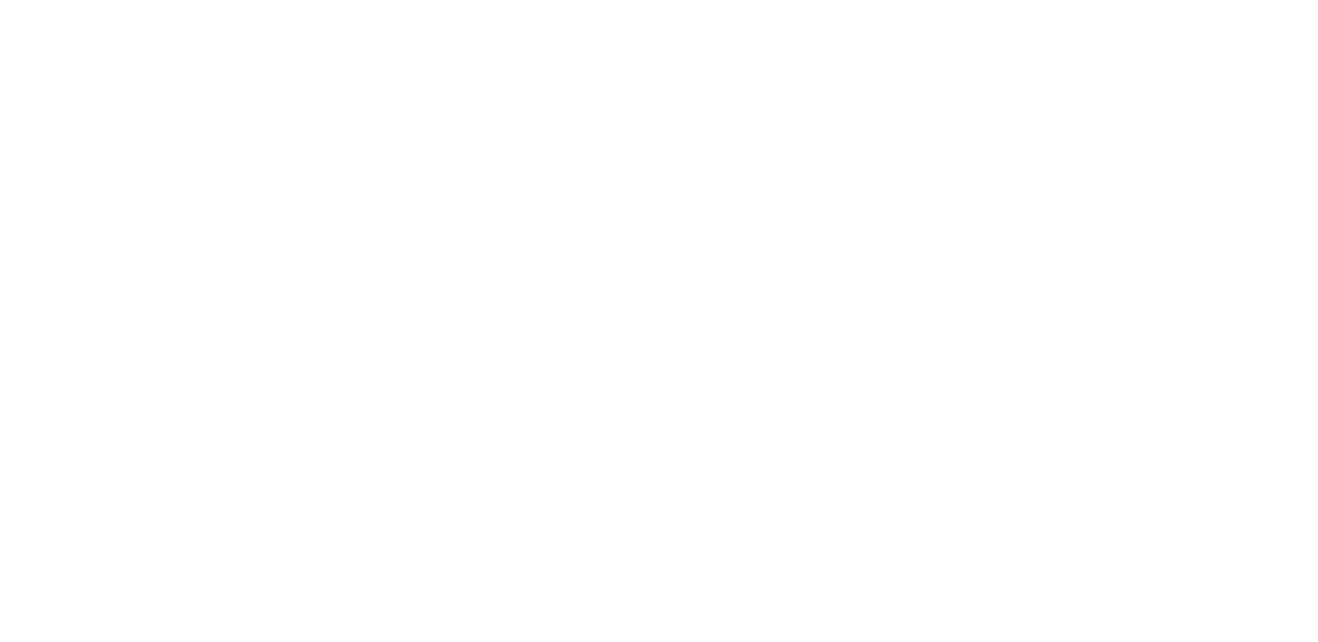 scroll, scrollTop: 0, scrollLeft: 0, axis: both 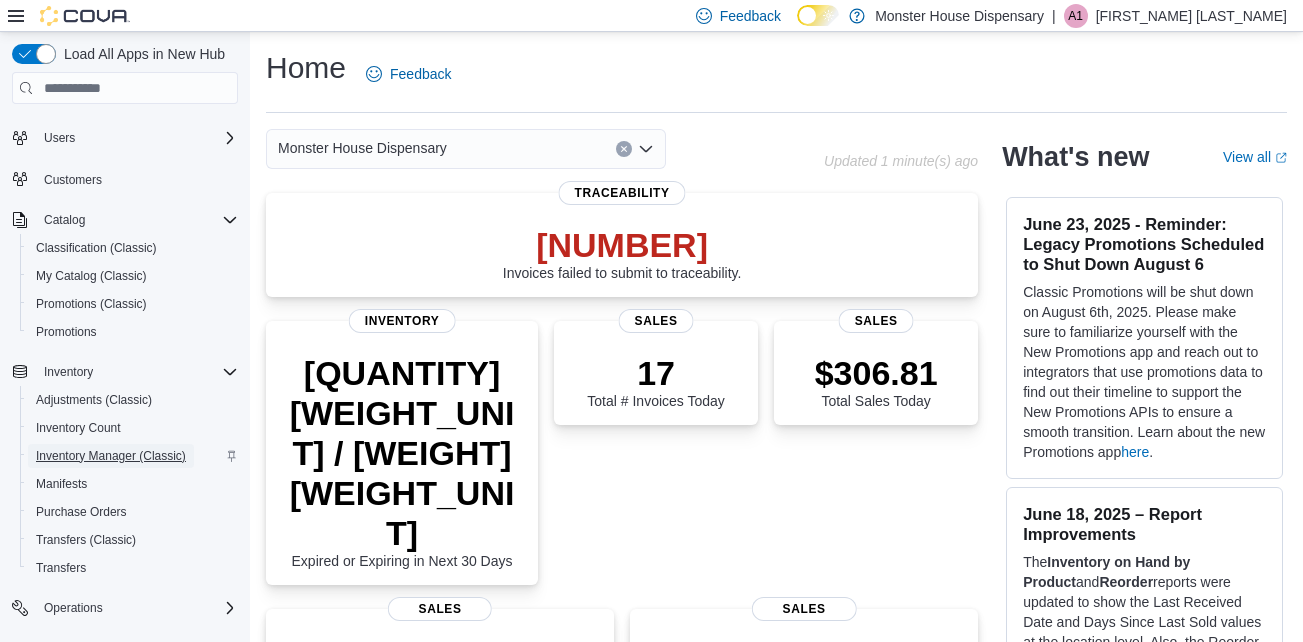 click on "Inventory Manager (Classic)" at bounding box center [111, 456] 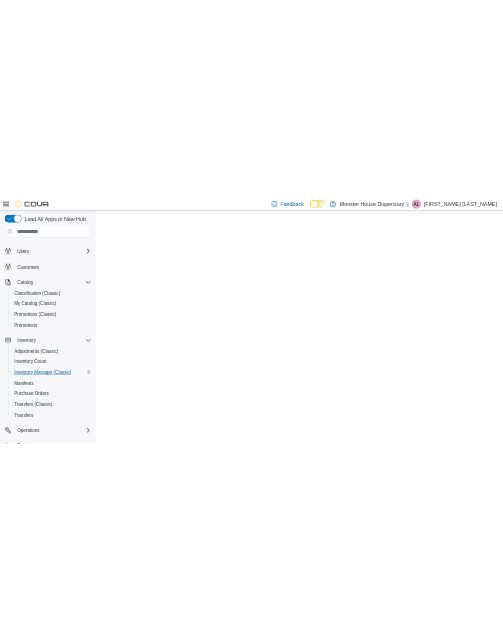 scroll, scrollTop: 0, scrollLeft: 0, axis: both 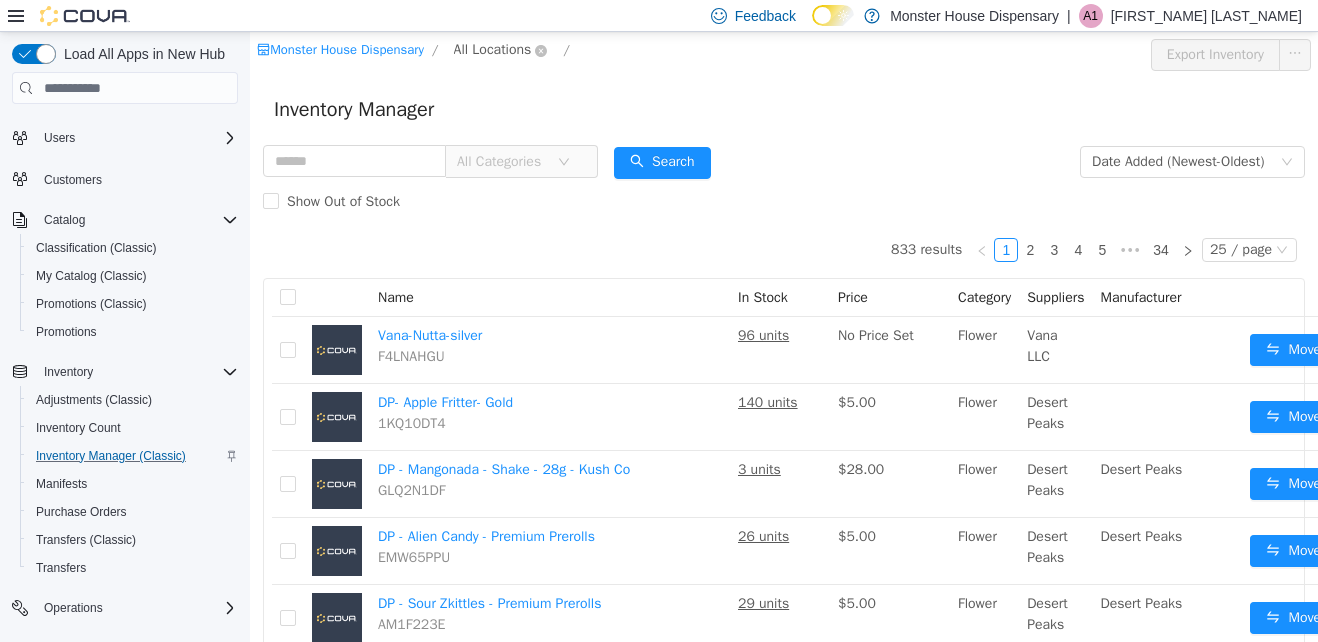 click on "All Locations" at bounding box center [493, 50] 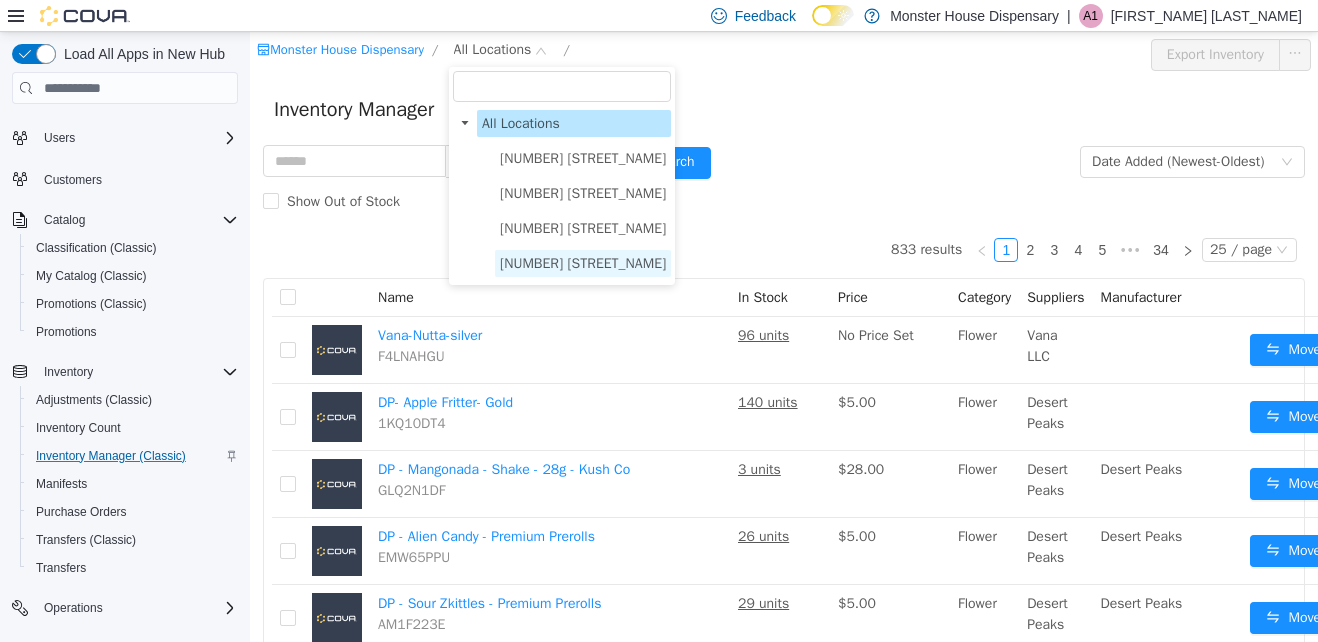 click on "[NUMBER] [STREET_NAME]" at bounding box center (583, 263) 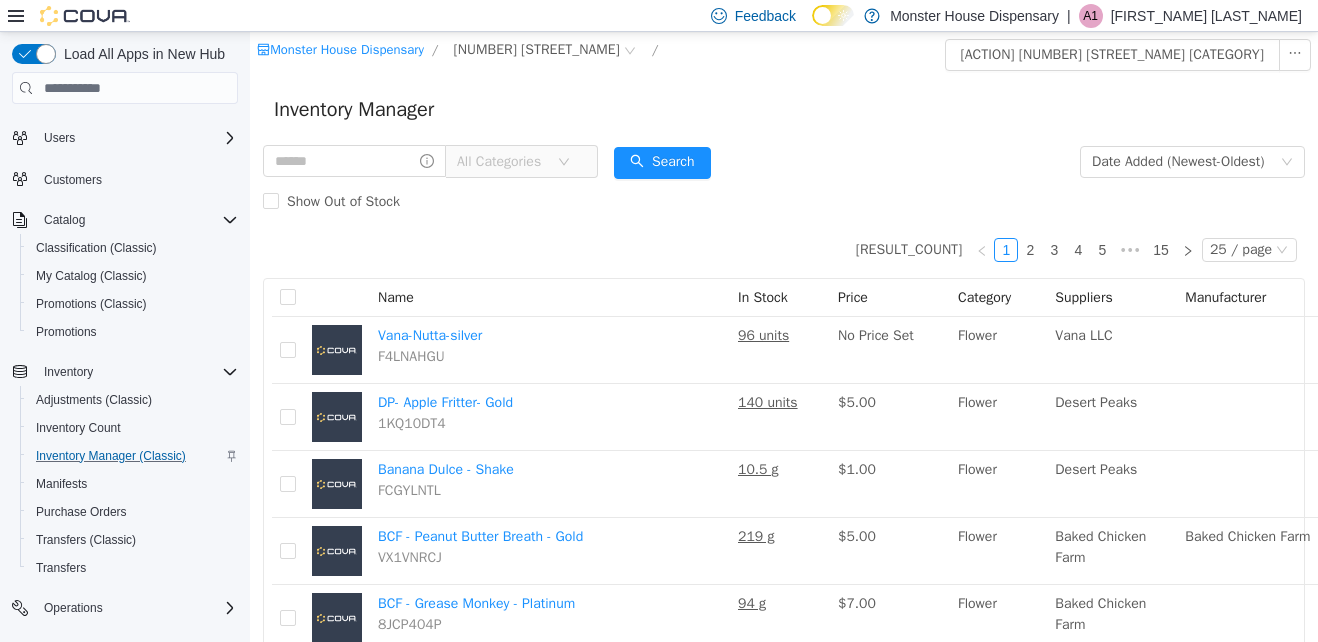 click on "All Categories" at bounding box center (502, 162) 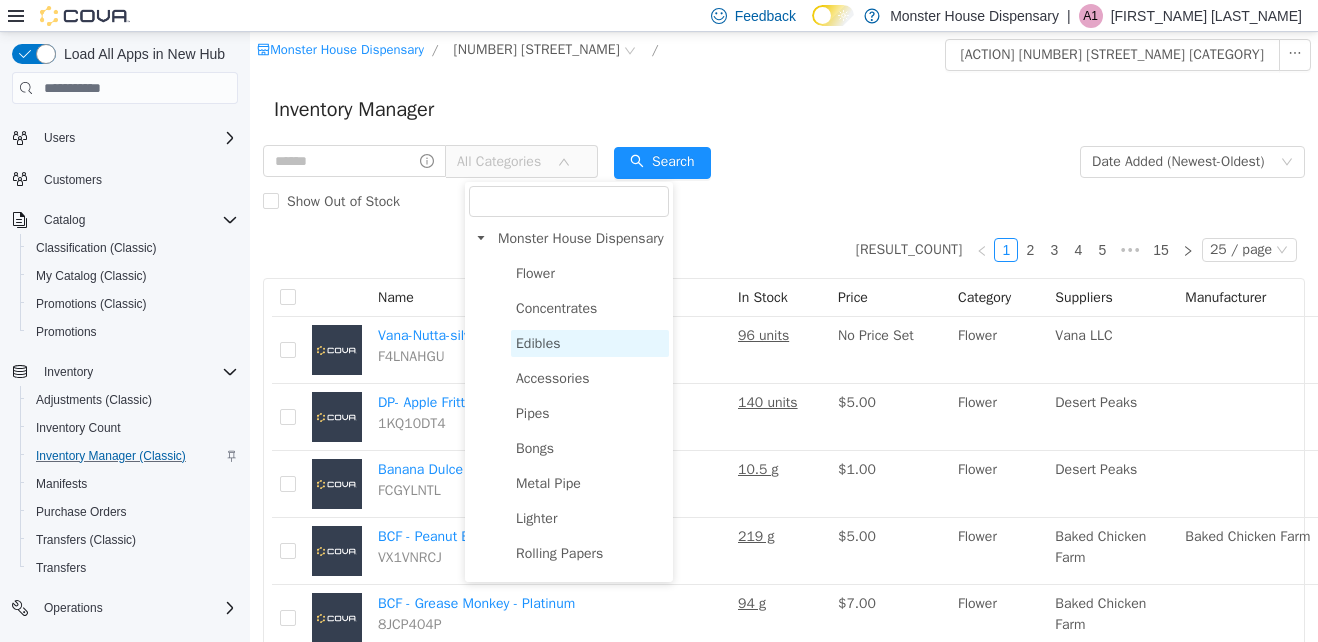 click on "Edibles" at bounding box center [590, 343] 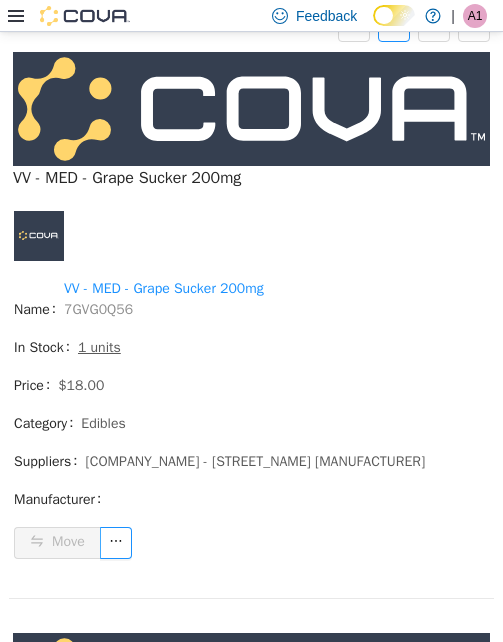 scroll, scrollTop: 333, scrollLeft: 0, axis: vertical 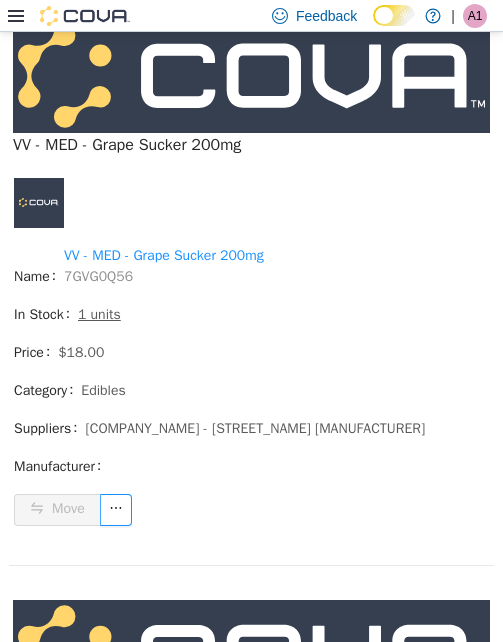 click on "7GVG0Q56" at bounding box center [98, 276] 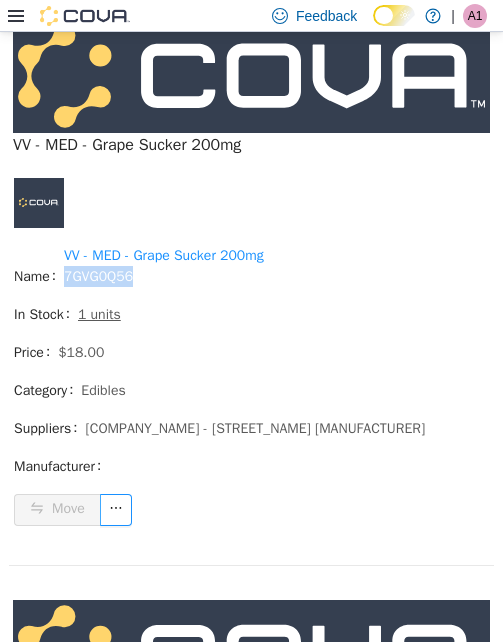 click on "7GVG0Q56" at bounding box center [98, 276] 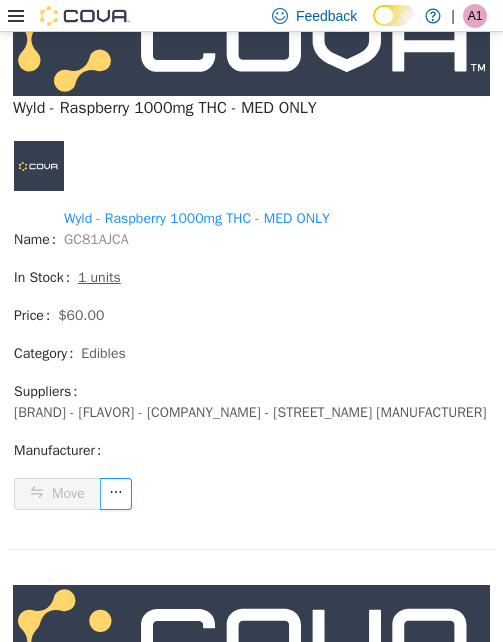 scroll, scrollTop: 967, scrollLeft: 0, axis: vertical 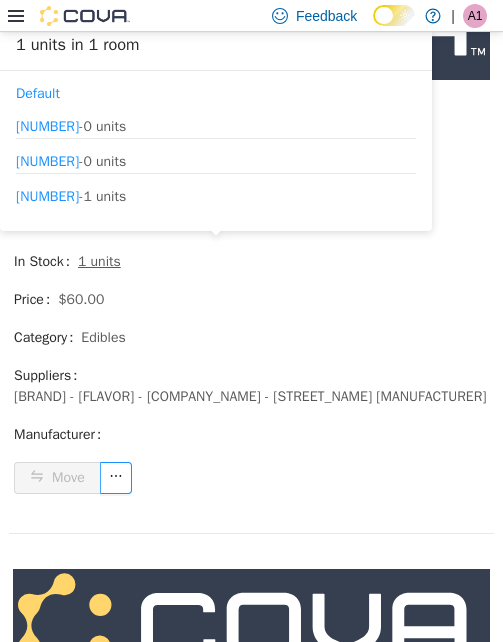 click on "1 units" at bounding box center [99, 261] 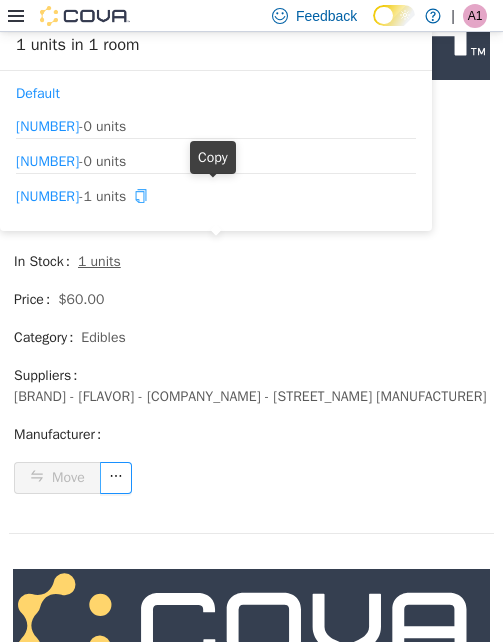 drag, startPoint x: 218, startPoint y: 194, endPoint x: 183, endPoint y: 212, distance: 39.357338 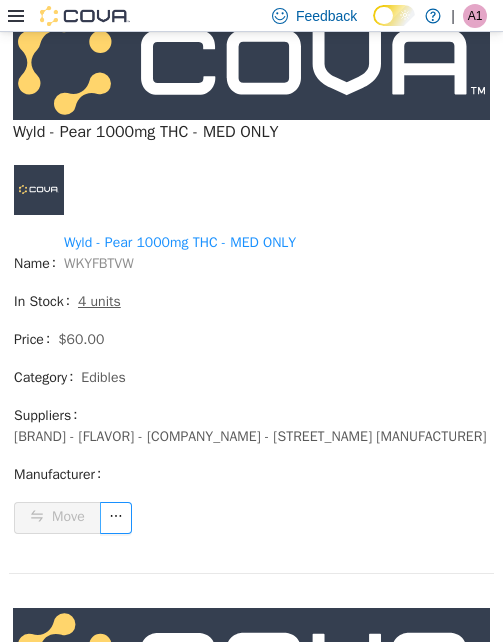 scroll, scrollTop: 1533, scrollLeft: 0, axis: vertical 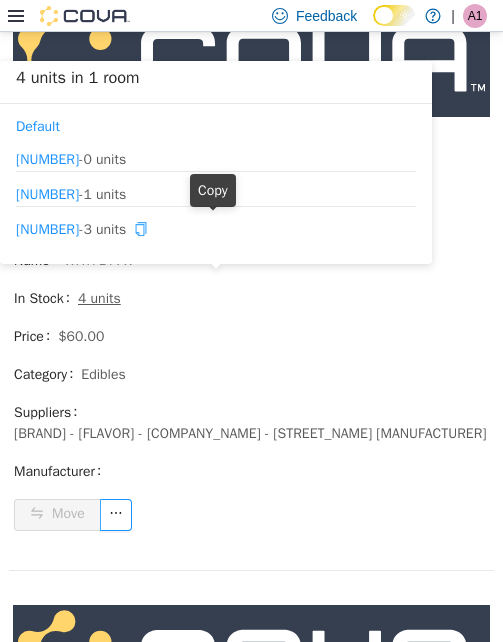click at bounding box center (141, 229) 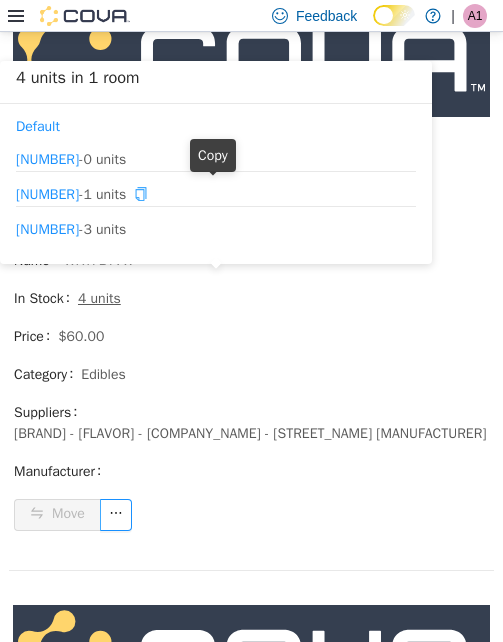 click 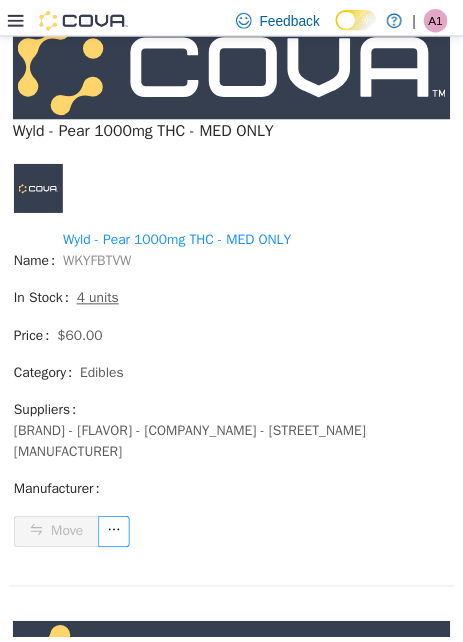 scroll, scrollTop: 1536, scrollLeft: 0, axis: vertical 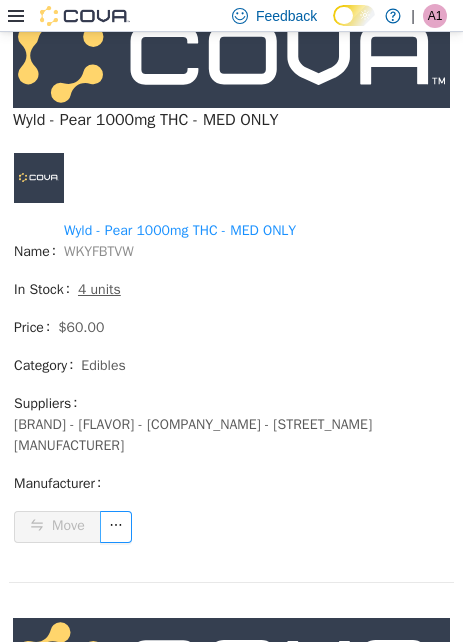 click on "[CATEGORY] [SORT_ORDER] [RESULT_COUNT] [PAGE_INFO] [BRAND] - [FLAVOR] [STRENGTH] [PRODUCT_CODE] [STOCK_STATUS] [QUANTITY] [UNITS] [PRICE] [CATEGORY] [SUPPLIERS] [COMPANY_NAME] [MANUFACTURER] [ACTION] [BRAND] - [FLAVOR] [STRENGTH] [PRODUCT_CODE] [STOCK_STATUS] [QUANTITY] [UNITS] [PRICE] [CATEGORY] [SUPPLIERS] [COMPANY_NAME] [MANUFACTURER] [ACTION] [BRAND] - [FLAVOR] [STRENGTH] [PRODUCT_CODE] [STOCK_STATUS] [QUANTITY] [UNITS] [PRICE] [CATEGORY] [SUPPLIERS] [COMPANY_NAME] [MANUFACTURER] [ACTION] [BRAND] - [FLAVOR] [STRENGTH] [PRODUCT_CODE] [STOCK_STATUS] [QUANTITY] [UNITS] [PRICE] [CATEGORY] [SUPPLIERS] [COMPANY_NAME] [MANUFACTURER] [ACTION] [BRAND] - [FLAVOR] [STRENGTH]" at bounding box center [231, 7745] 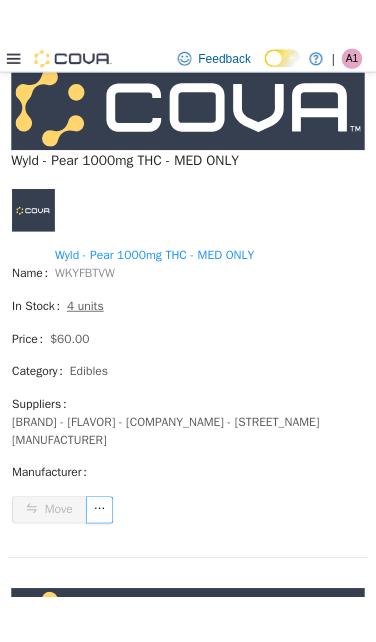 scroll, scrollTop: 1558, scrollLeft: 0, axis: vertical 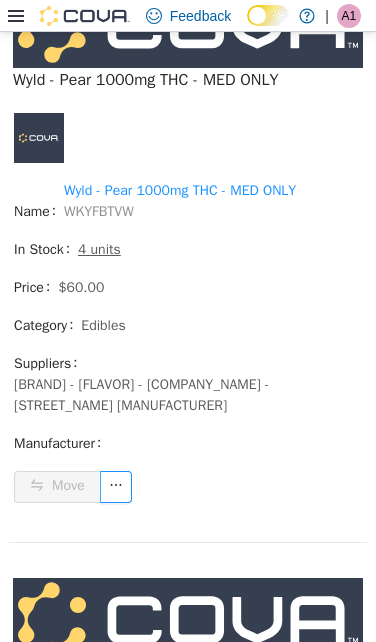 click on "[CATEGORY] [SORT_ORDER] [RESULT_COUNT] [PAGE_INFO] [BRAND] - [FLAVOR] [STRENGTH] [PRODUCT_CODE] [STOCK_STATUS] [QUANTITY] [UNITS] [PRICE] [CATEGORY] [SUPPLIERS] [COMPANY_NAME] [MANUFACTURER] [ACTION] [BRAND] - [FLAVOR] [STRENGTH] [PRODUCT_CODE] [STOCK_STATUS] [QUANTITY] [UNITS] [PRICE] [CATEGORY] [SUPPLIERS] [COMPANY_NAME] [MANUFACTURER] [ACTION] [BRAND] - [FLAVOR] [STRENGTH] [PRODUCT_CODE] [STOCK_STATUS] [QUANTITY] [UNITS] [PRICE] [CATEGORY] [SUPPLIERS] [COMPANY_NAME] [MANUFACTURER] [ACTION] [BRAND] - [FLAVOR] [STRENGTH] [PRODUCT_CODE] [STOCK_STATUS] [QUANTITY] [UNITS] [PRICE] [CATEGORY] [SUPPLIERS] [COMPANY_NAME] [MANUFACTURER] [ACTION] [BRAND] - [FLAVOR] [STRENGTH]" at bounding box center (188, 7352) 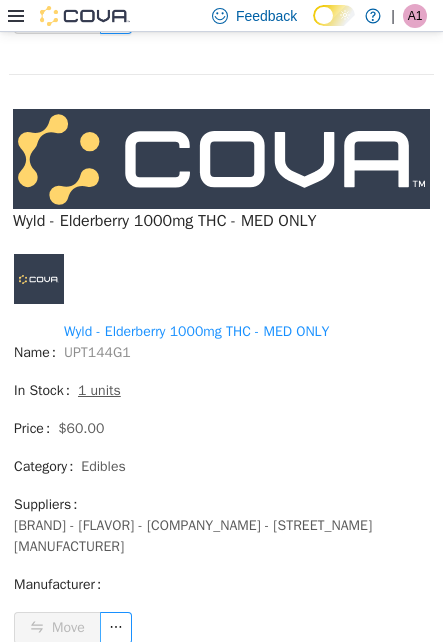 scroll, scrollTop: 2061, scrollLeft: 0, axis: vertical 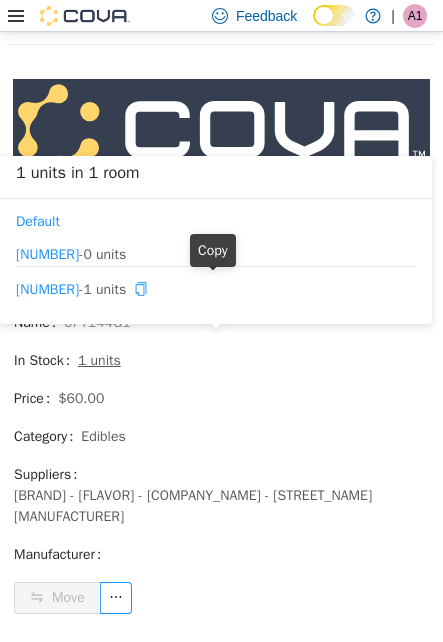 click 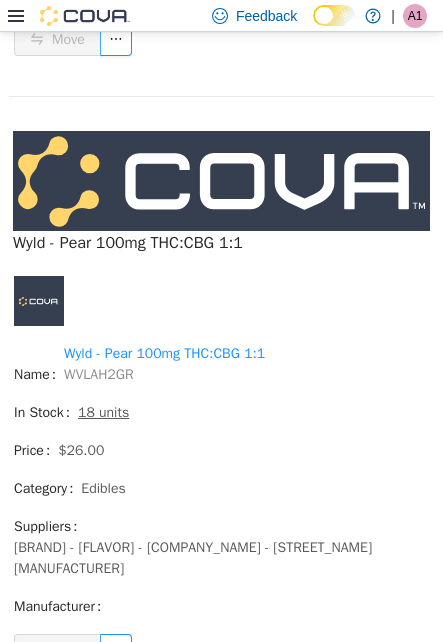 scroll, scrollTop: 3194, scrollLeft: 0, axis: vertical 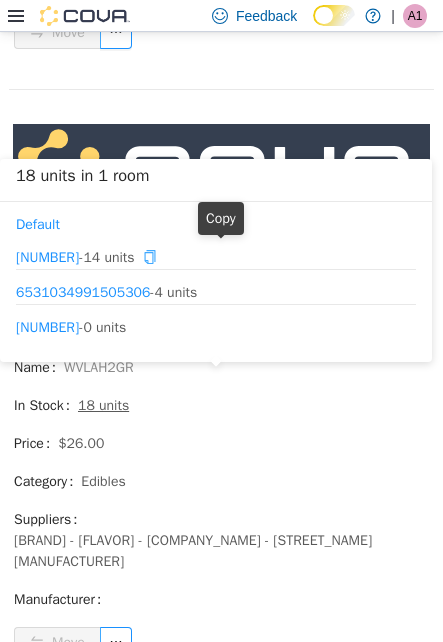 click 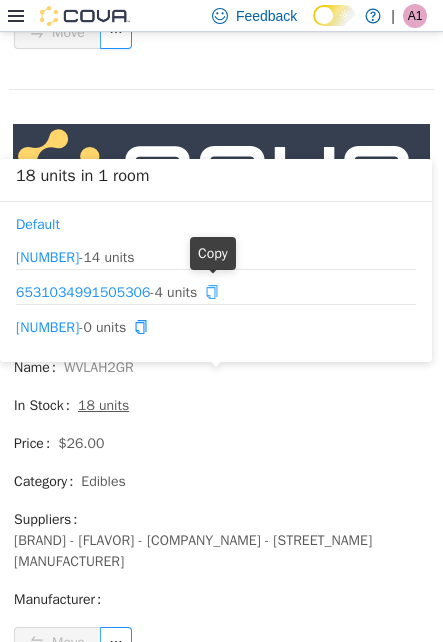 click 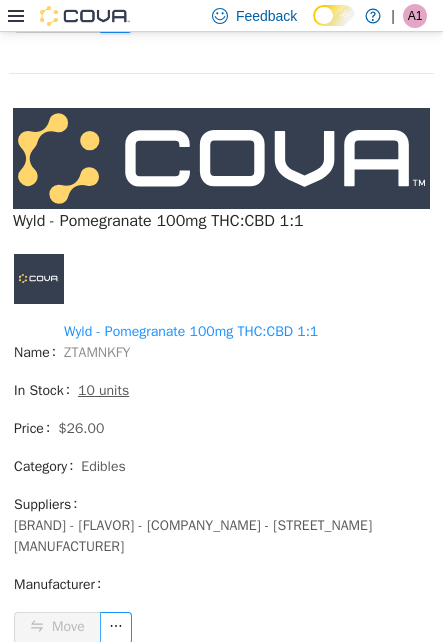 scroll, scrollTop: 3827, scrollLeft: 0, axis: vertical 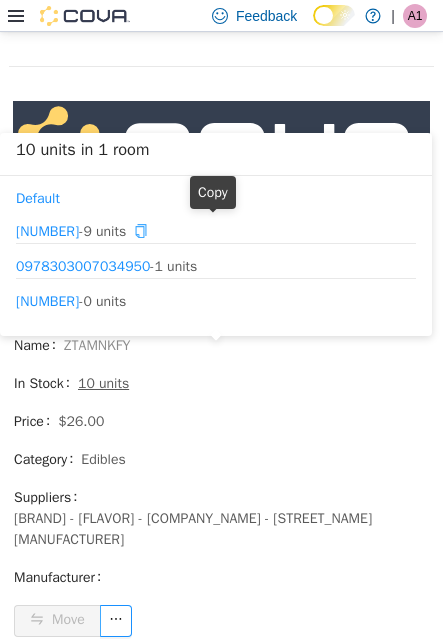 click 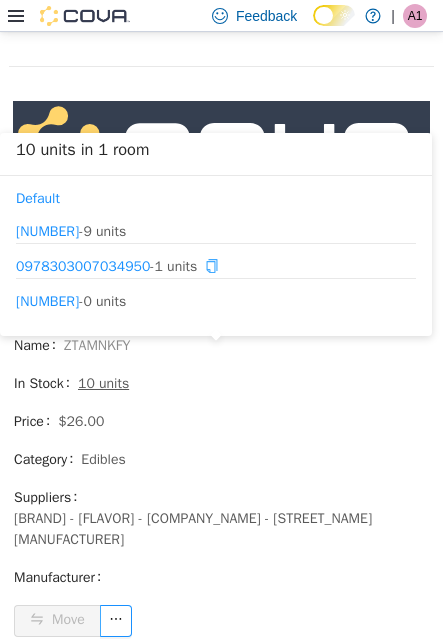 click 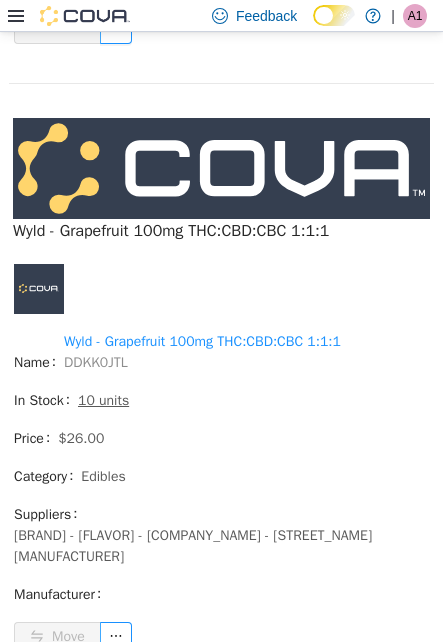 scroll, scrollTop: 4427, scrollLeft: 0, axis: vertical 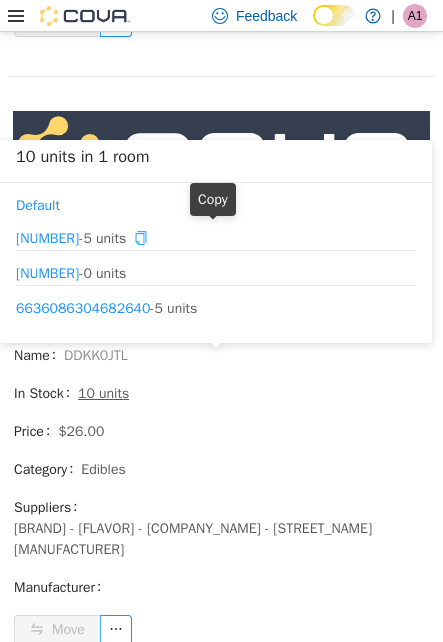 click 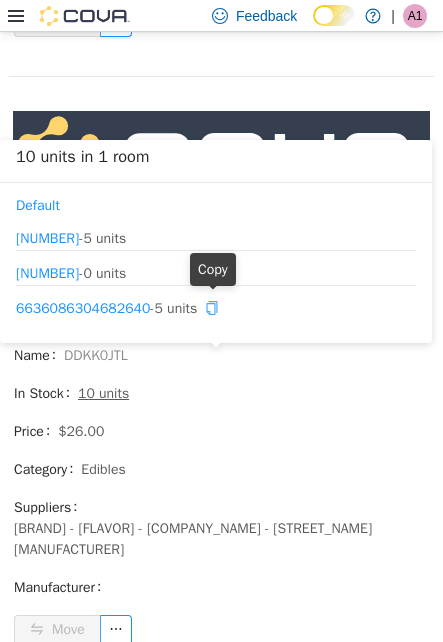 click 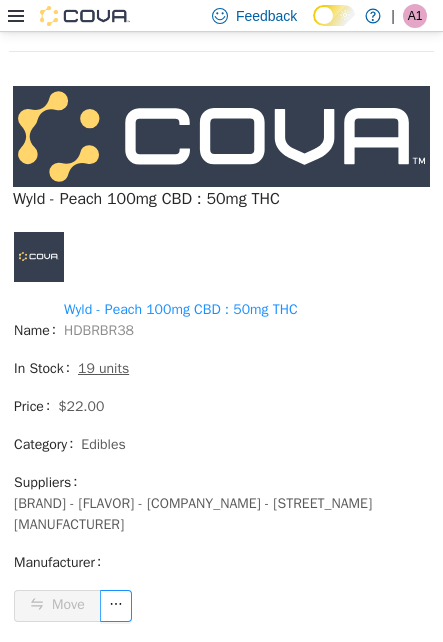scroll, scrollTop: 5694, scrollLeft: 0, axis: vertical 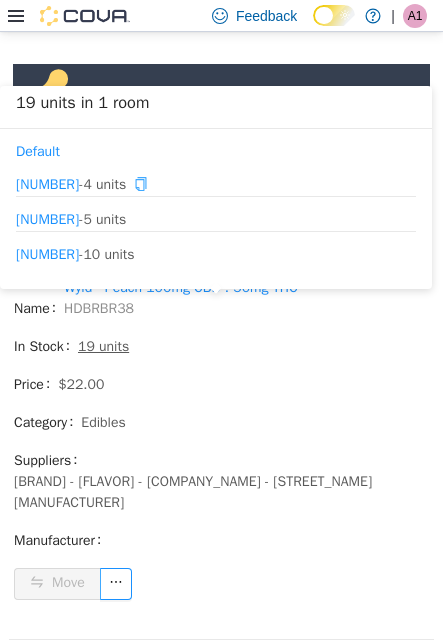 click on "[NUMBER] - [QUANTITY] [UNITS]" at bounding box center [216, 184] 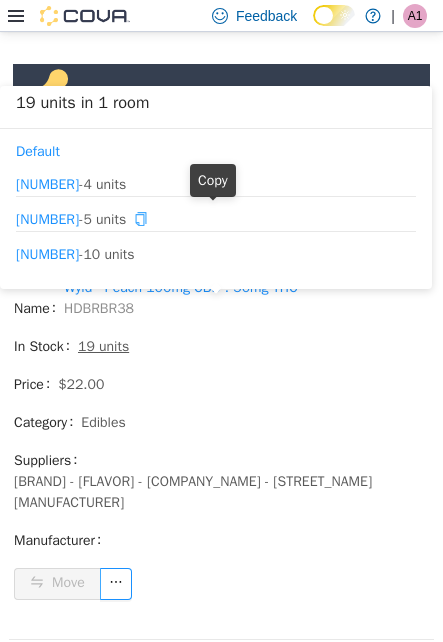 click 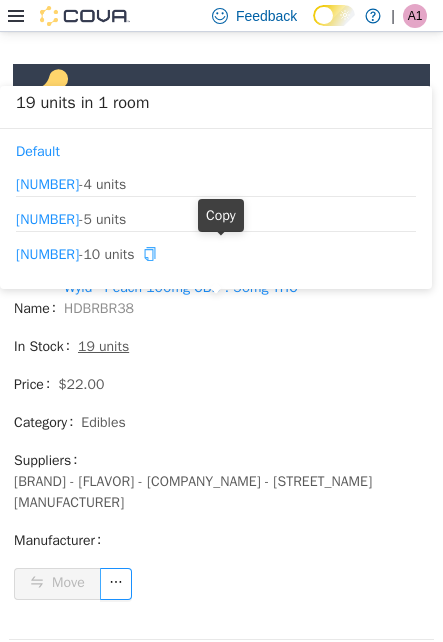 click 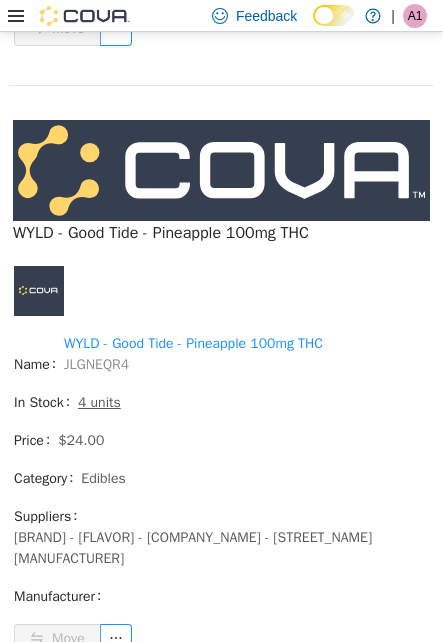 scroll, scrollTop: 6927, scrollLeft: 0, axis: vertical 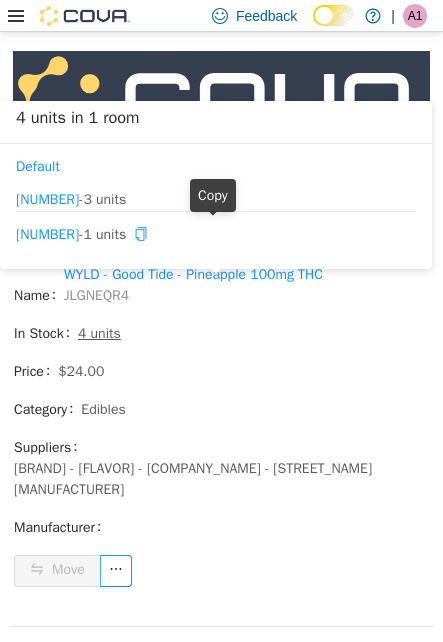click 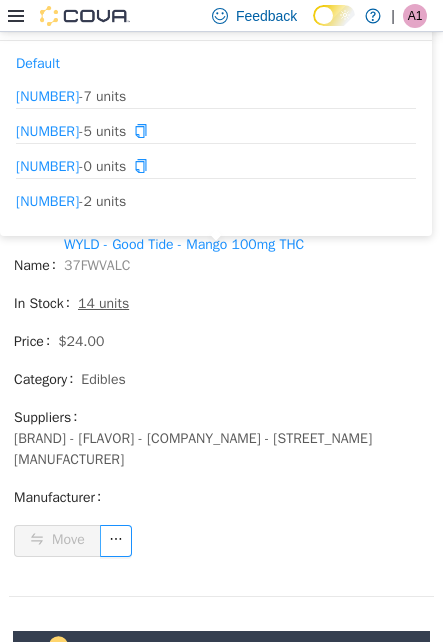 scroll, scrollTop: 7561, scrollLeft: 0, axis: vertical 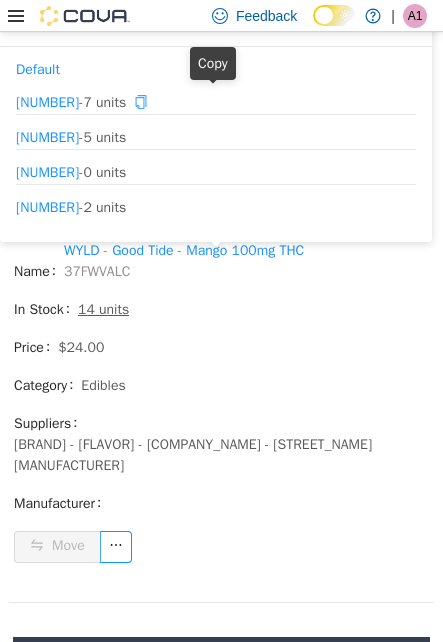 click 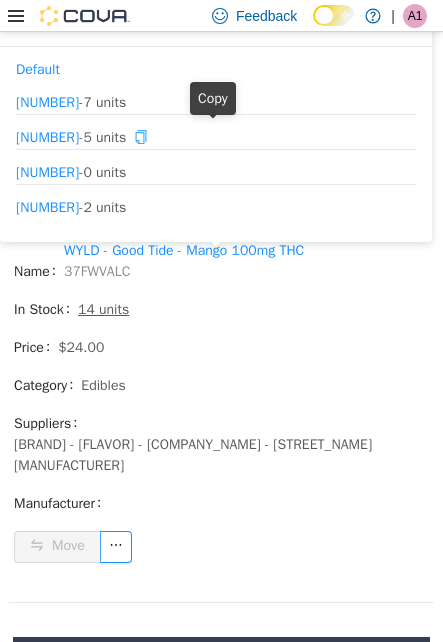 click 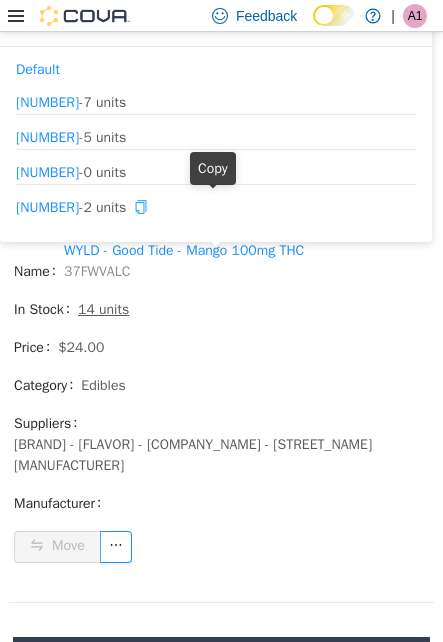 click 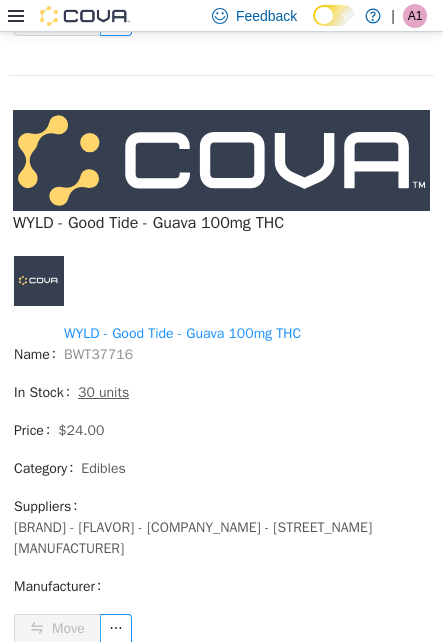 scroll, scrollTop: 8094, scrollLeft: 0, axis: vertical 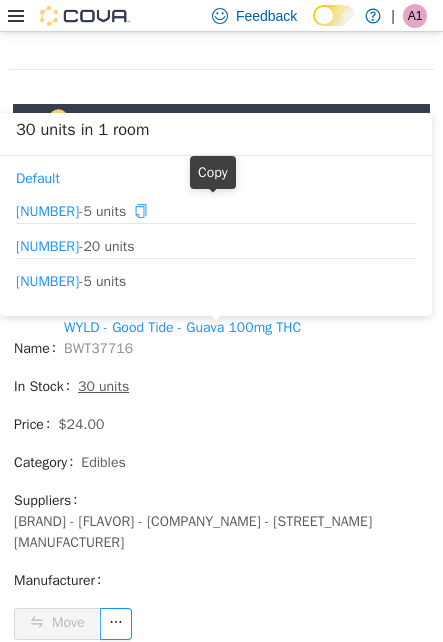 drag, startPoint x: 212, startPoint y: 208, endPoint x: 197, endPoint y: 219, distance: 18.601076 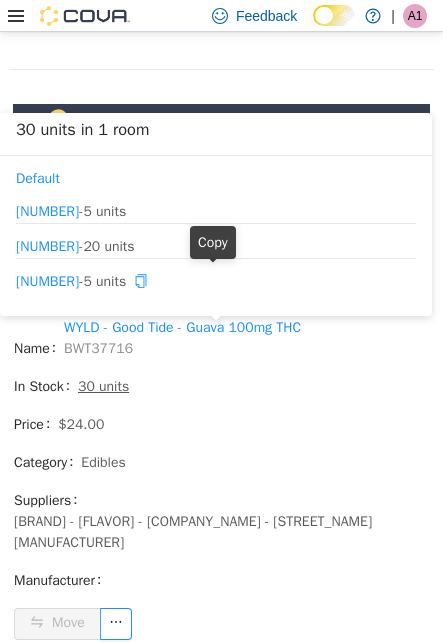 click 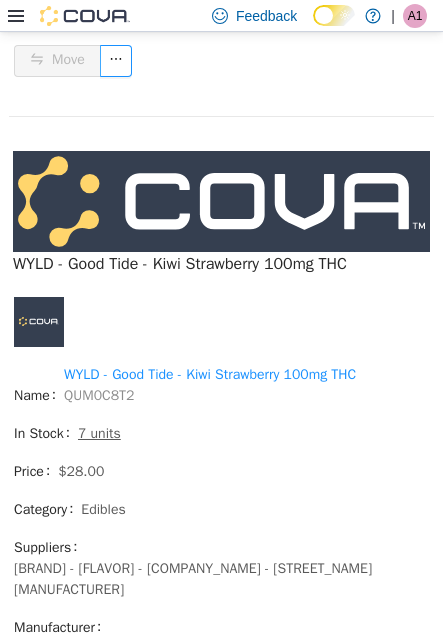 scroll, scrollTop: 8661, scrollLeft: 0, axis: vertical 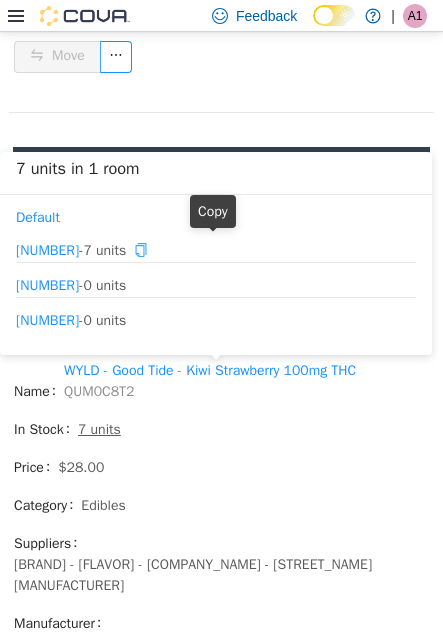 click 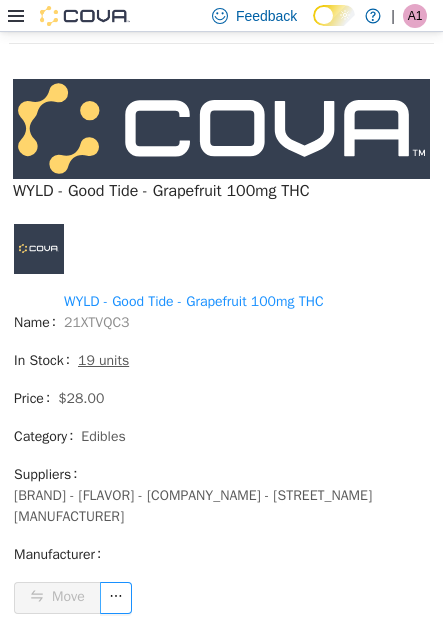 scroll, scrollTop: 9394, scrollLeft: 0, axis: vertical 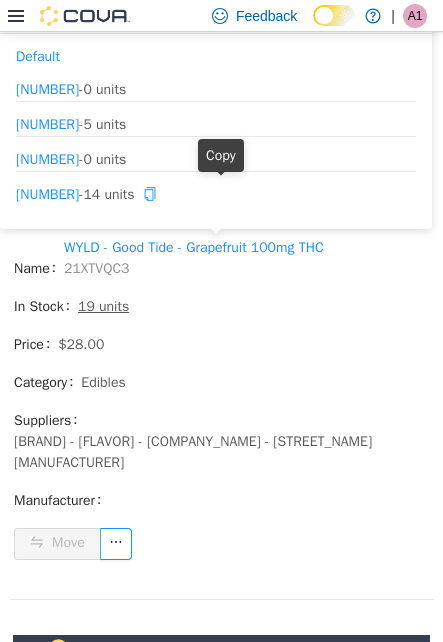 click 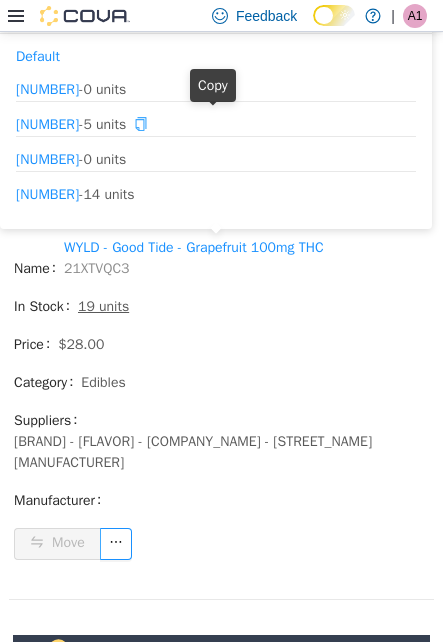 drag, startPoint x: 219, startPoint y: 122, endPoint x: 159, endPoint y: 166, distance: 74.404305 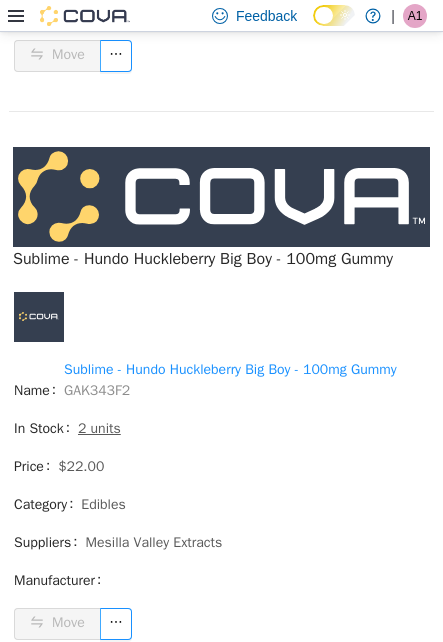 scroll, scrollTop: 9894, scrollLeft: 0, axis: vertical 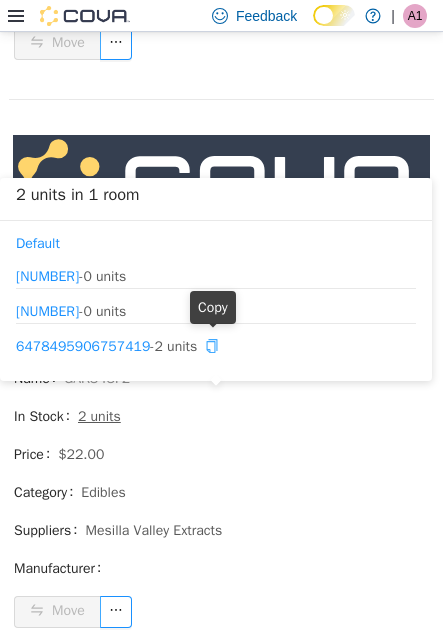 click 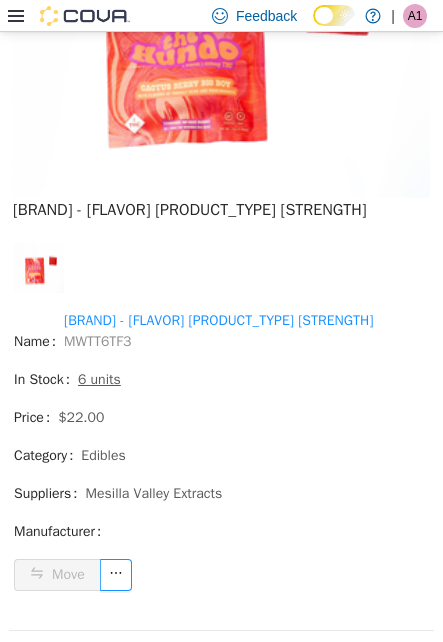 scroll, scrollTop: 10694, scrollLeft: 0, axis: vertical 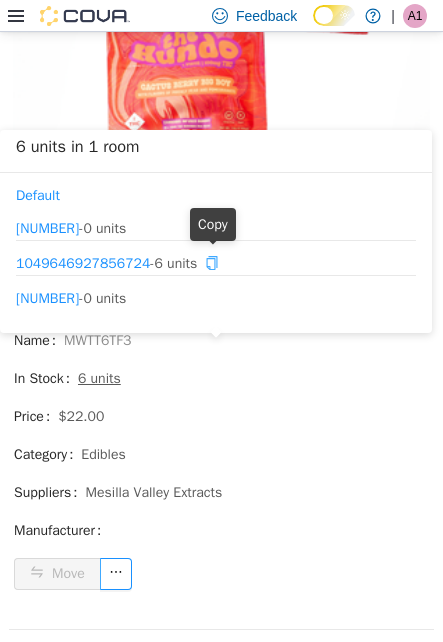 click 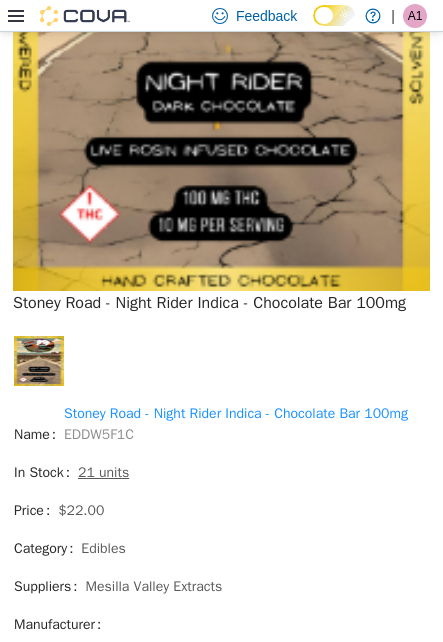 scroll, scrollTop: 13861, scrollLeft: 0, axis: vertical 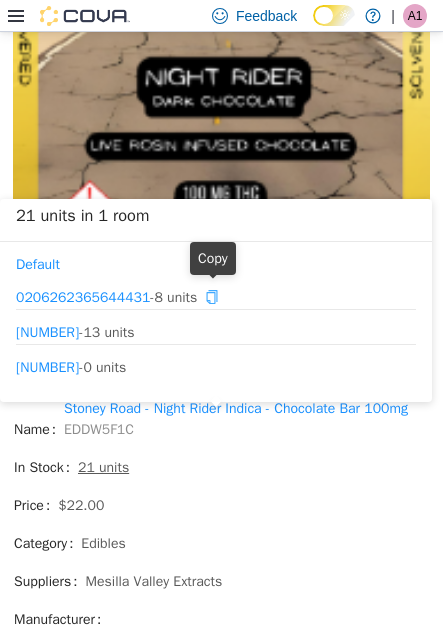 click 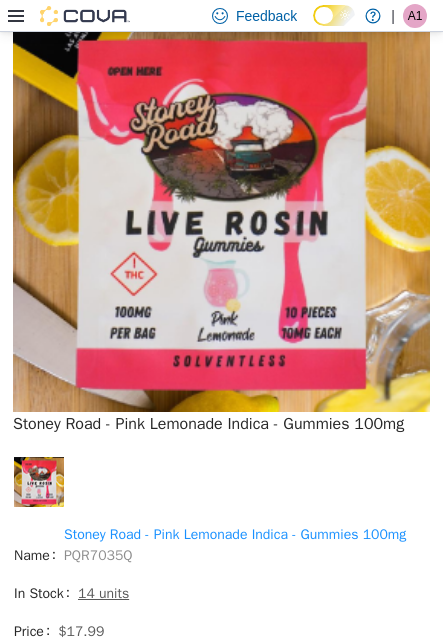 scroll, scrollTop: 14661, scrollLeft: 0, axis: vertical 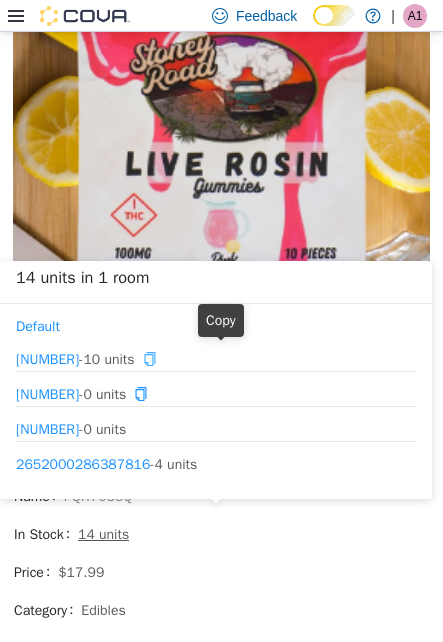click 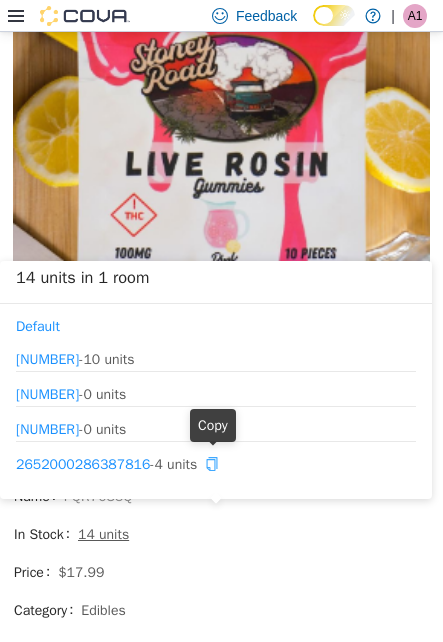 click 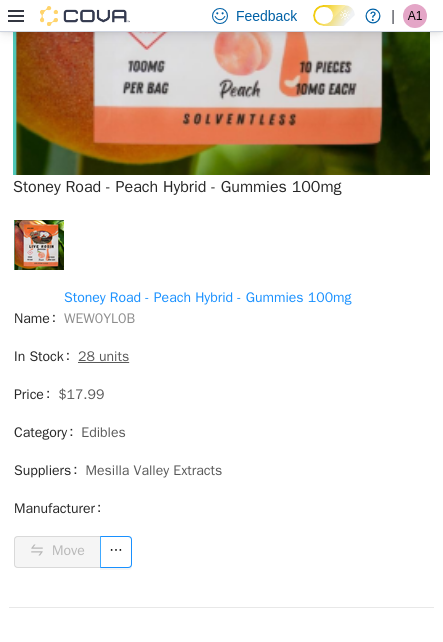 scroll, scrollTop: 15761, scrollLeft: 0, axis: vertical 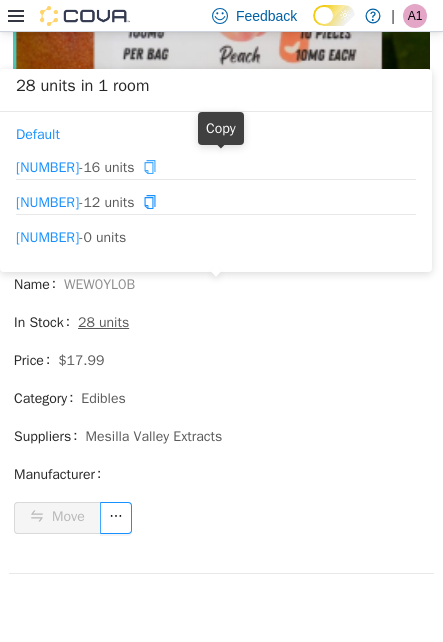 click 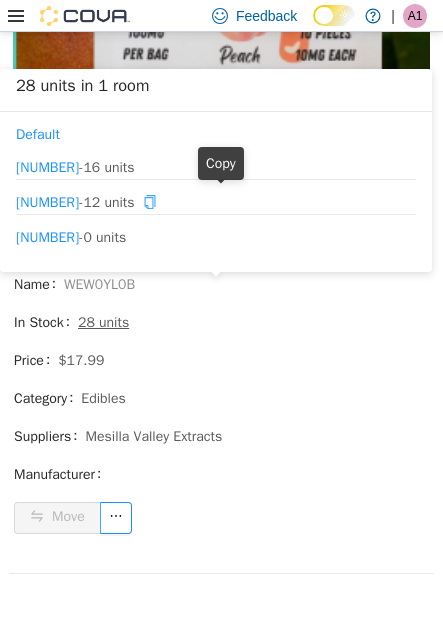 click 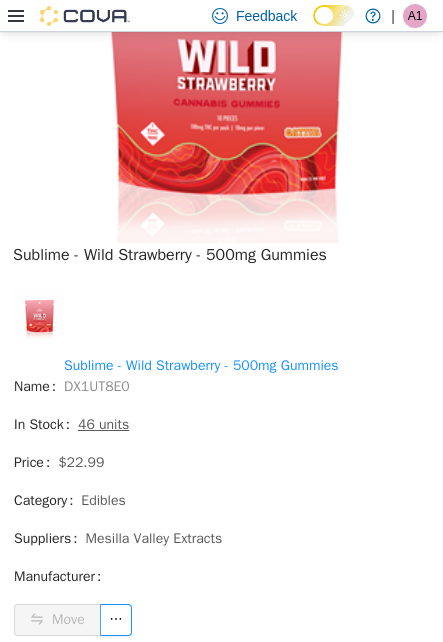scroll, scrollTop: 16527, scrollLeft: 0, axis: vertical 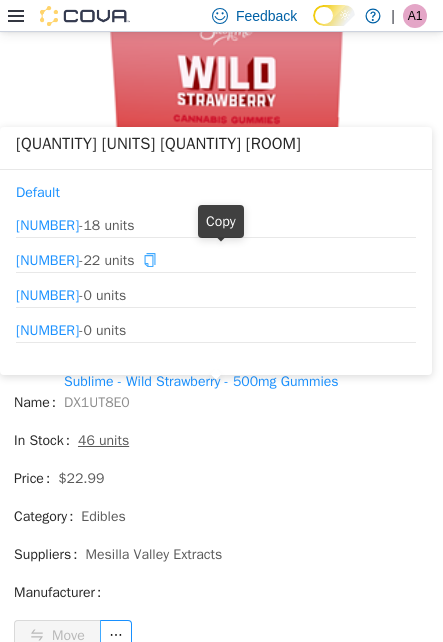 click 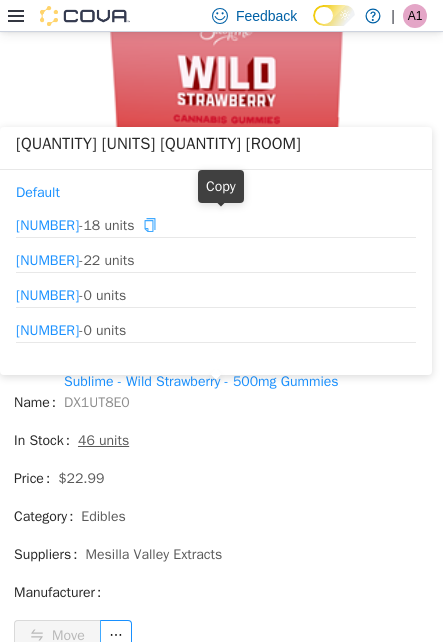 click 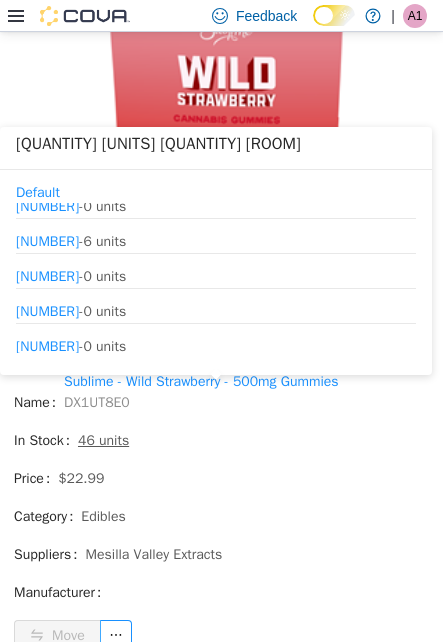 scroll, scrollTop: 130, scrollLeft: 0, axis: vertical 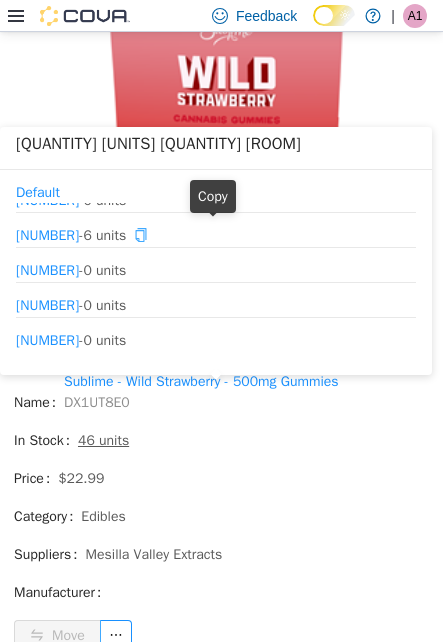 click 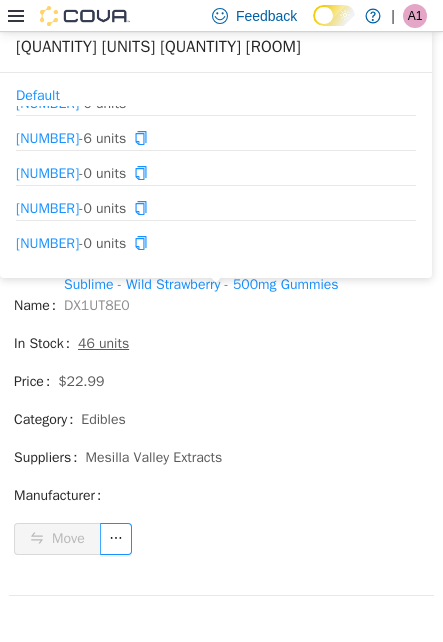 scroll, scrollTop: 16627, scrollLeft: 0, axis: vertical 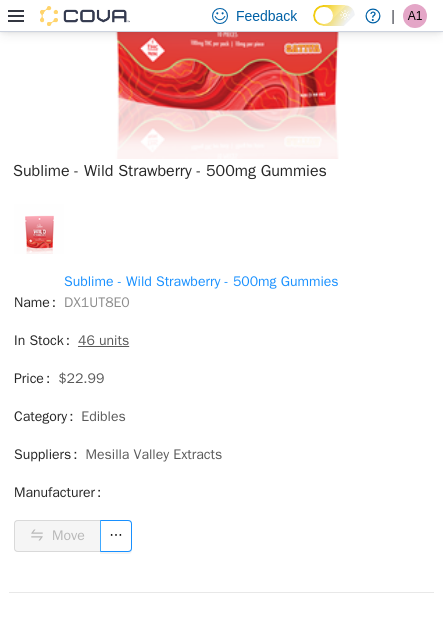 click on "[CATEGORY] [PRODUCT_TYPE]" at bounding box center [221, 424] 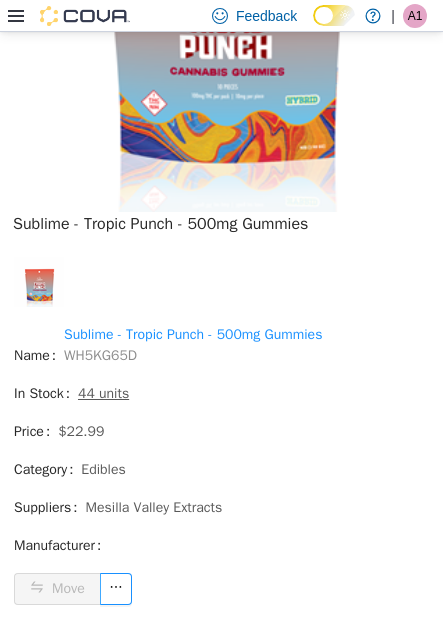 scroll, scrollTop: 17461, scrollLeft: 0, axis: vertical 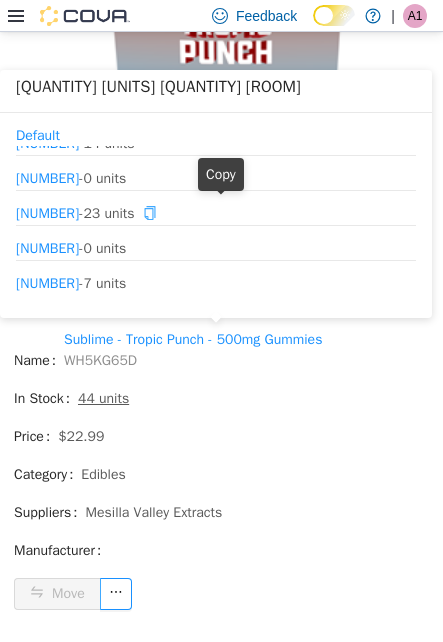 click 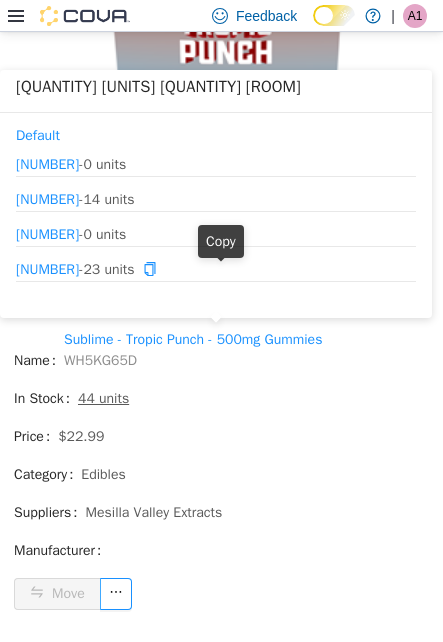 scroll, scrollTop: 28, scrollLeft: 0, axis: vertical 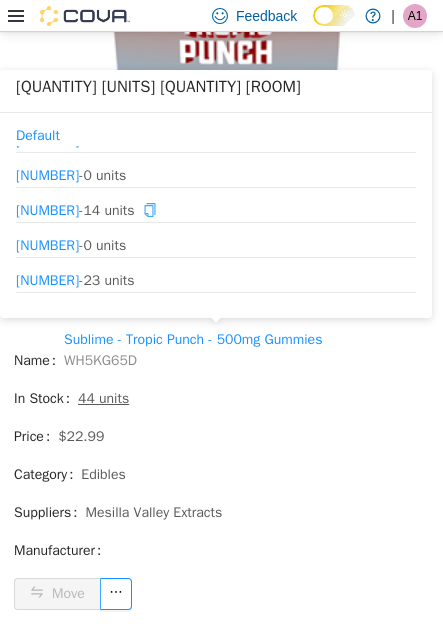 click 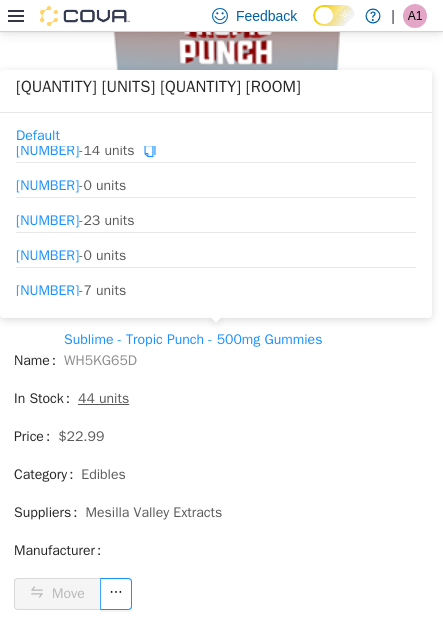 scroll, scrollTop: 95, scrollLeft: 0, axis: vertical 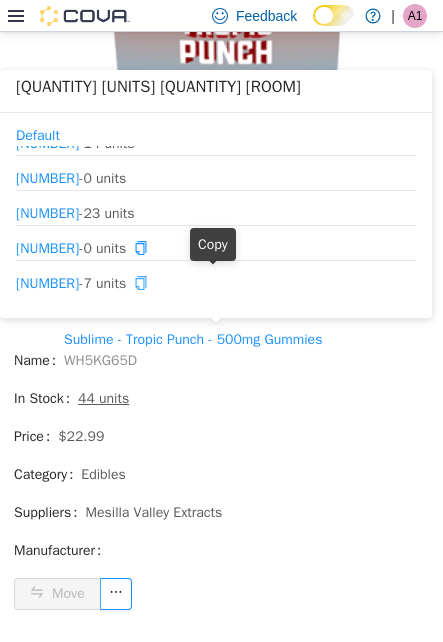 click 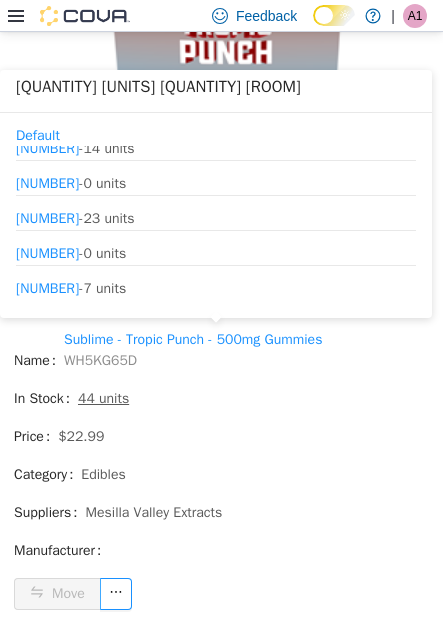scroll, scrollTop: 95, scrollLeft: 0, axis: vertical 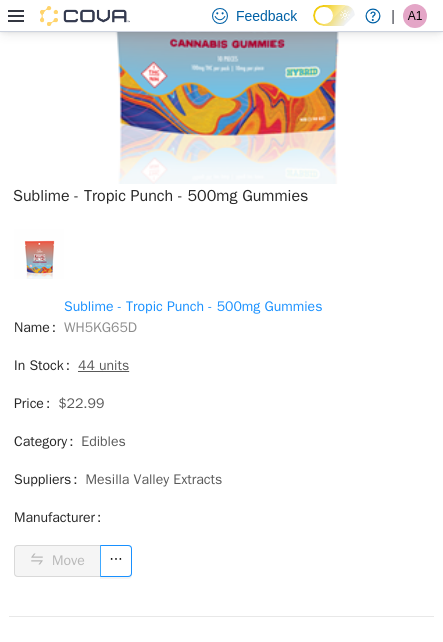 click on "2" at bounding box center (374, 682) 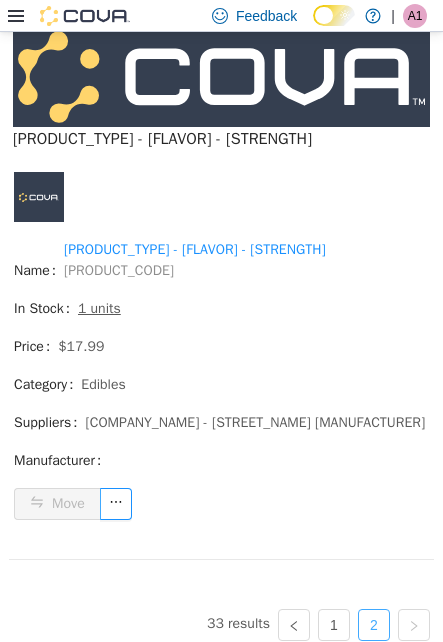 scroll, scrollTop: 3885, scrollLeft: 0, axis: vertical 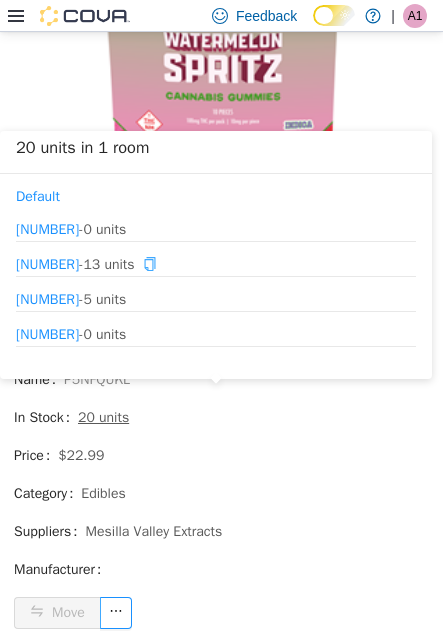 drag, startPoint x: 226, startPoint y: 266, endPoint x: 206, endPoint y: 281, distance: 25 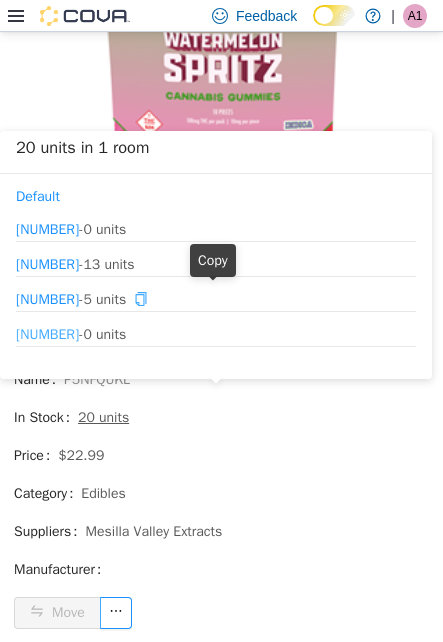 drag, startPoint x: 214, startPoint y: 299, endPoint x: 129, endPoint y: 335, distance: 92.309265 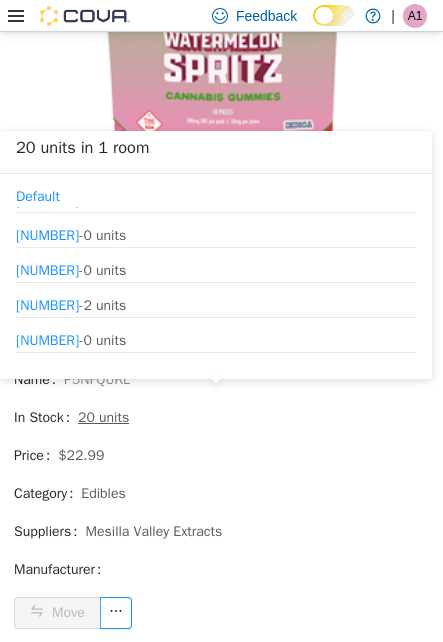 scroll, scrollTop: 100, scrollLeft: 0, axis: vertical 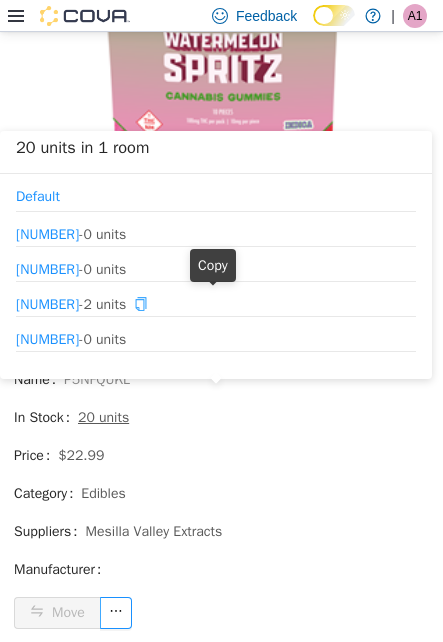 click 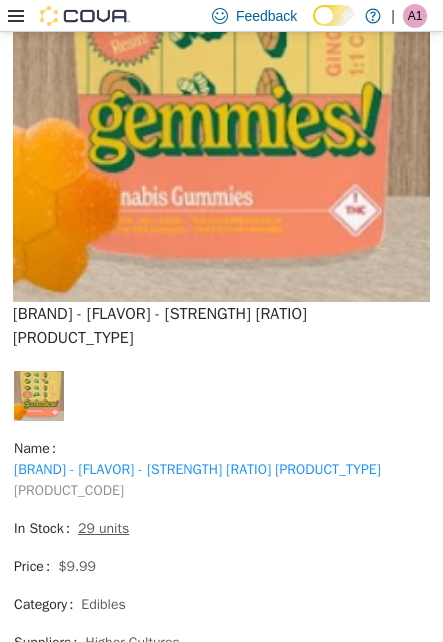 scroll, scrollTop: 1533, scrollLeft: 0, axis: vertical 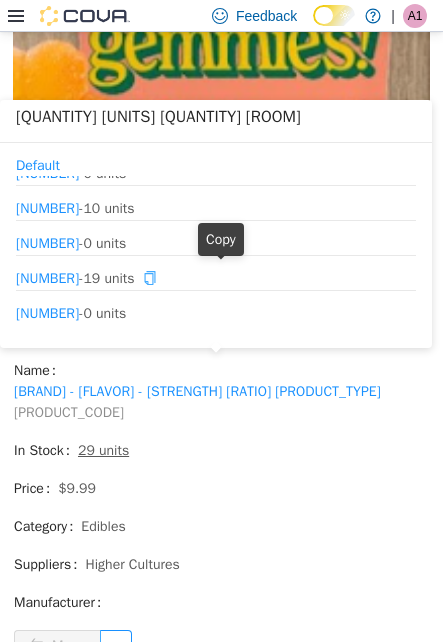click 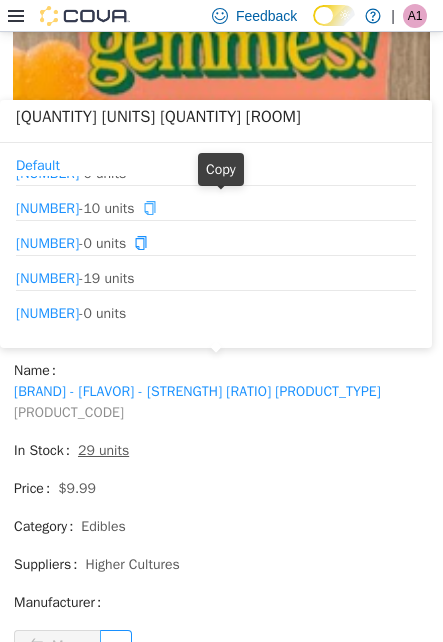 click 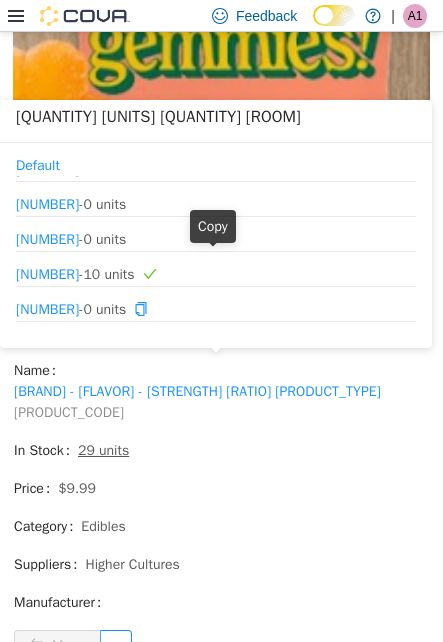 scroll, scrollTop: 63, scrollLeft: 0, axis: vertical 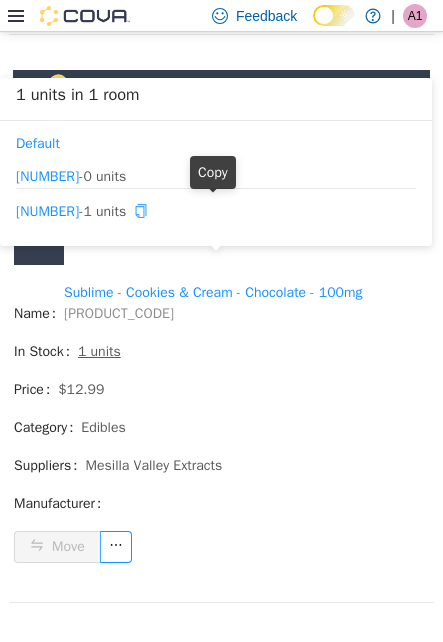 drag, startPoint x: 221, startPoint y: 204, endPoint x: 159, endPoint y: 269, distance: 89.827614 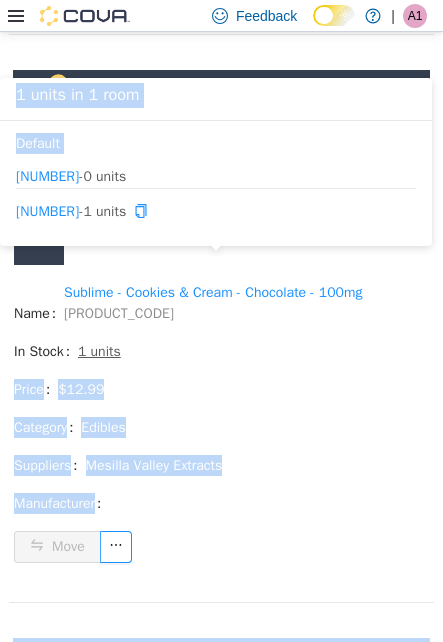 drag, startPoint x: 159, startPoint y: 269, endPoint x: 29, endPoint y: 319, distance: 139.28389 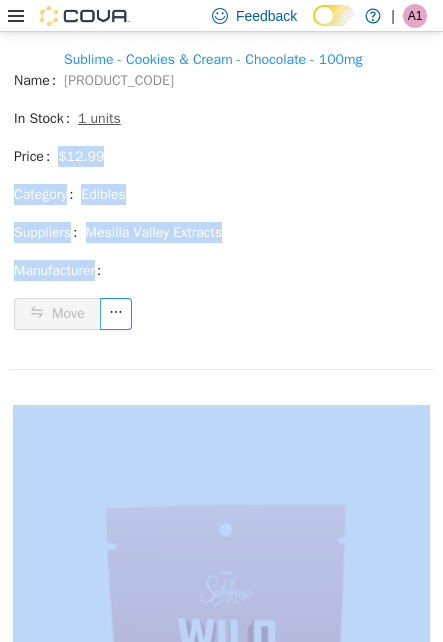 click on "[BRAND] - [FLAVOR] - [FLAVOR] - [STRENGTH] [BRAND] - [FLAVOR] - [FLAVOR] - [STRENGTH] [PRODUCT_CODE] [STOCK_STATUS] [QUANTITY] [UNITS] [PRICE] [CATEGORY] [SUPPLIERS] [MANUFACTURER] [ACTION]" at bounding box center (221, 116) 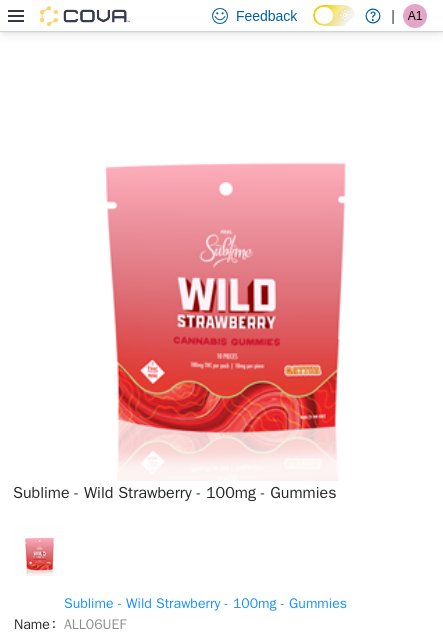 scroll, scrollTop: 2900, scrollLeft: 0, axis: vertical 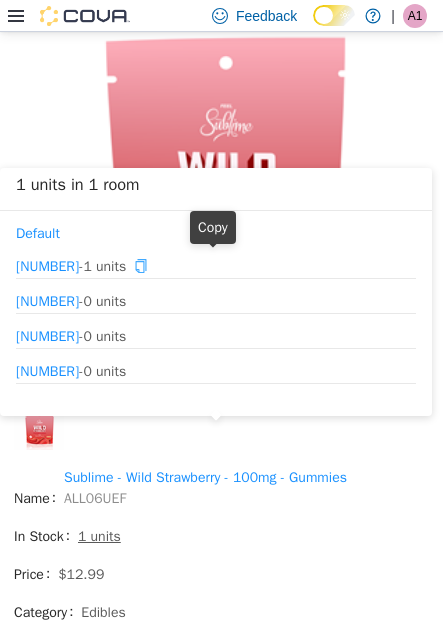click 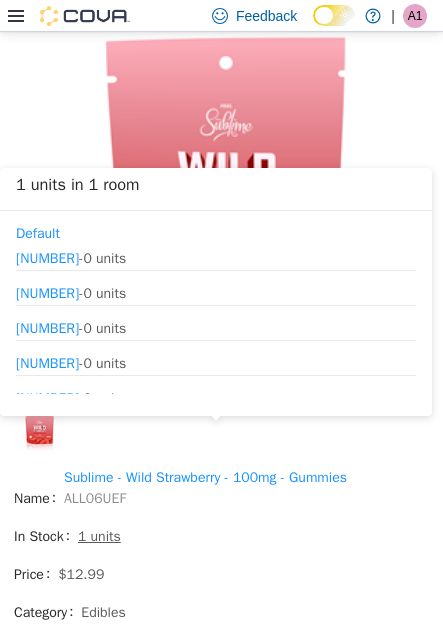 scroll, scrollTop: 95, scrollLeft: 0, axis: vertical 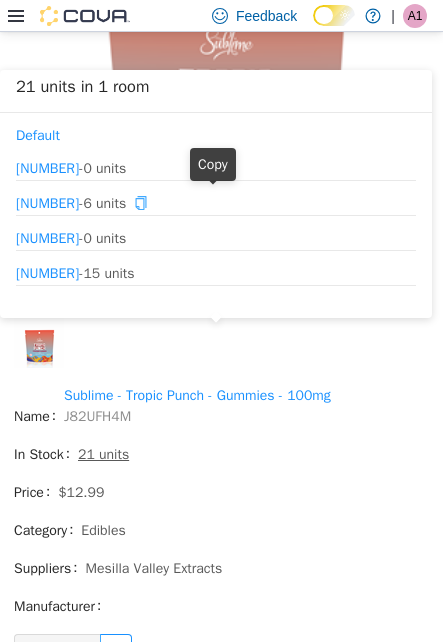 click 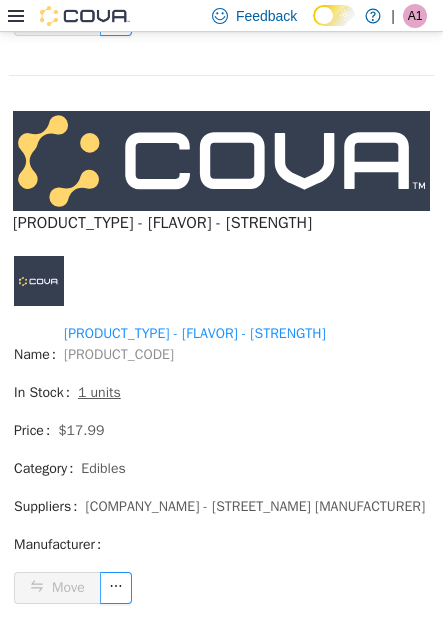 scroll, scrollTop: 6271, scrollLeft: 0, axis: vertical 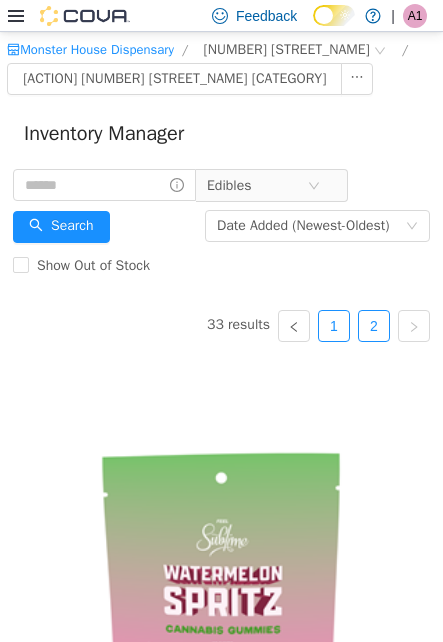 click on "1" at bounding box center [334, 326] 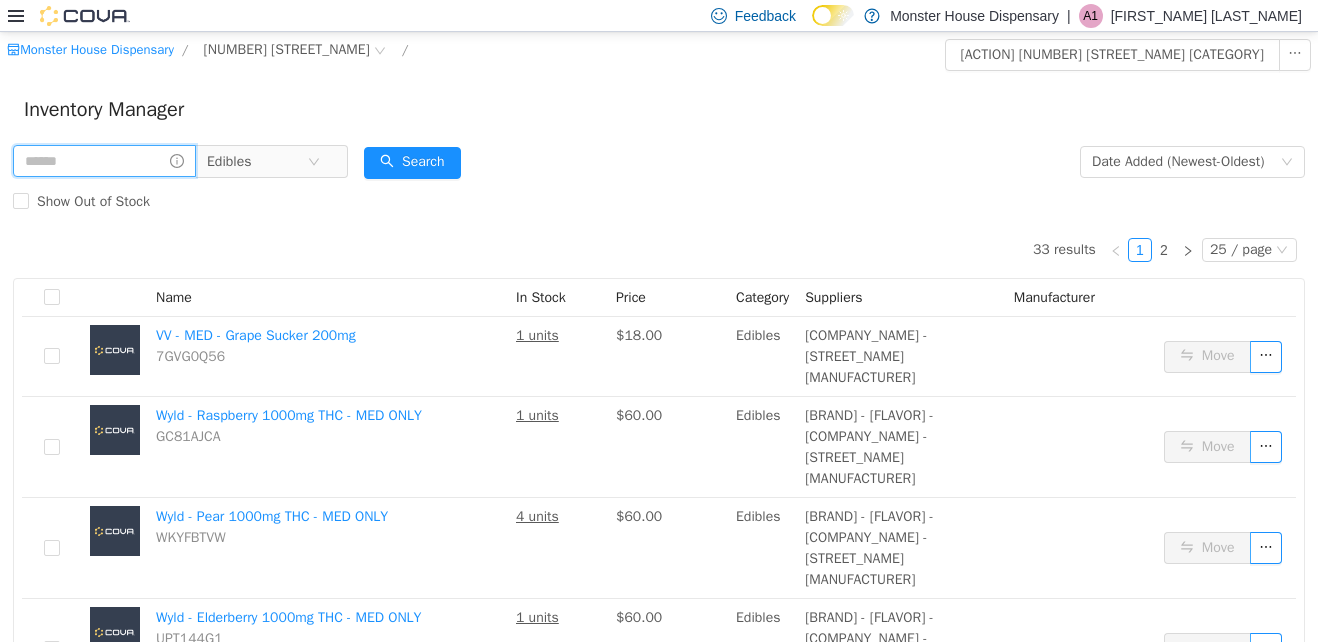 click at bounding box center (104, 161) 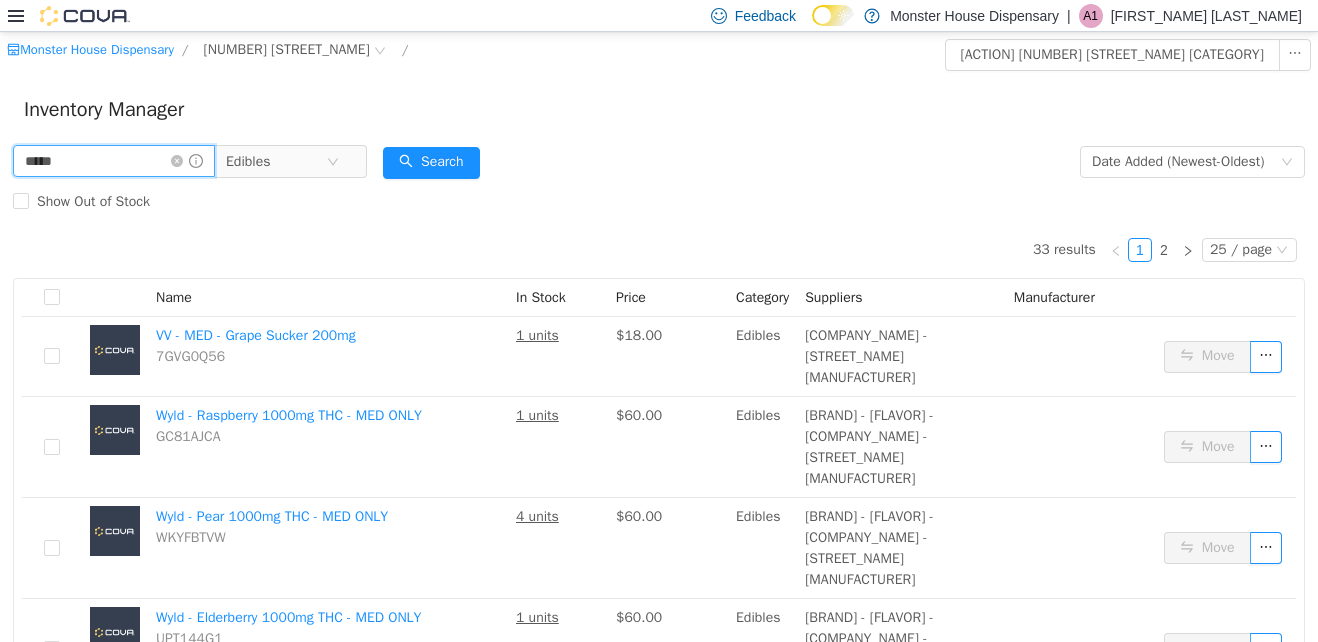 type on "*****" 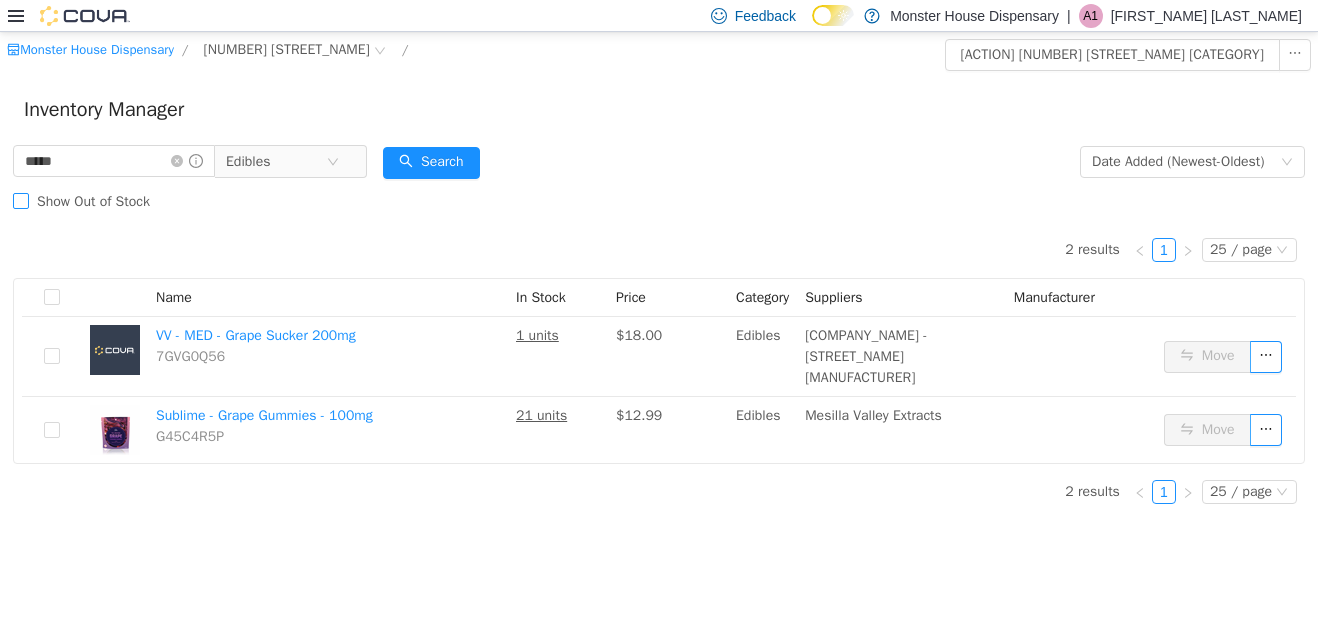 click on "Show Out of Stock" at bounding box center [93, 201] 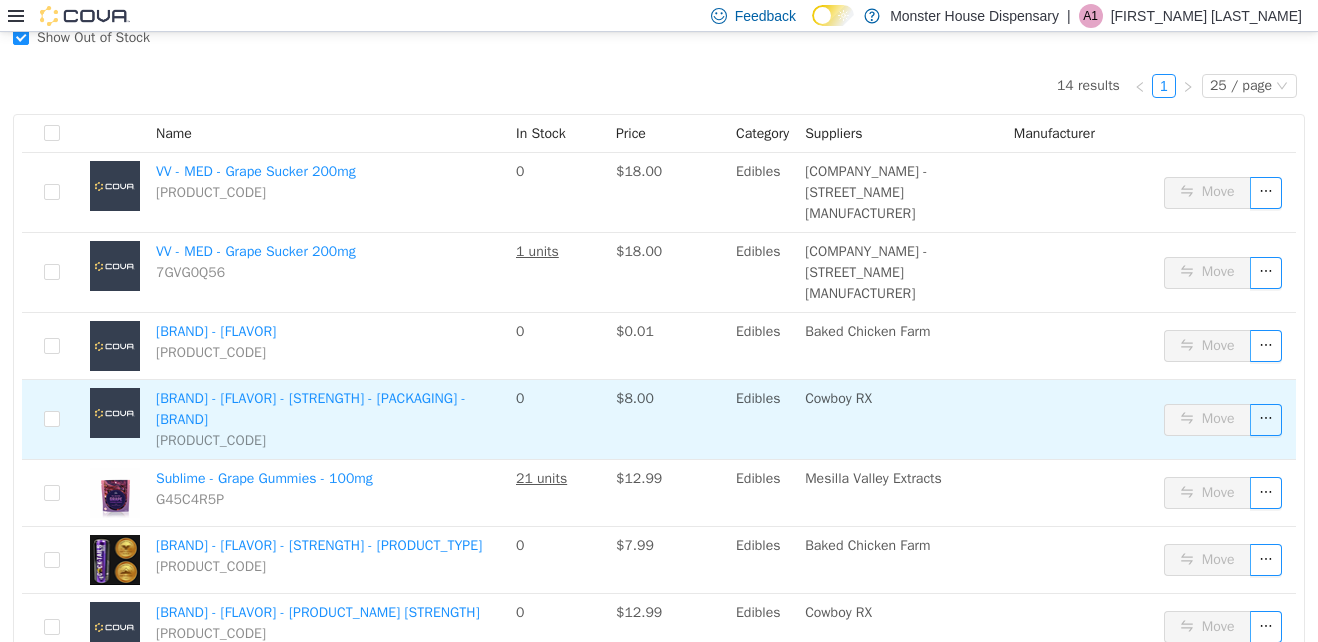 scroll, scrollTop: 170, scrollLeft: 0, axis: vertical 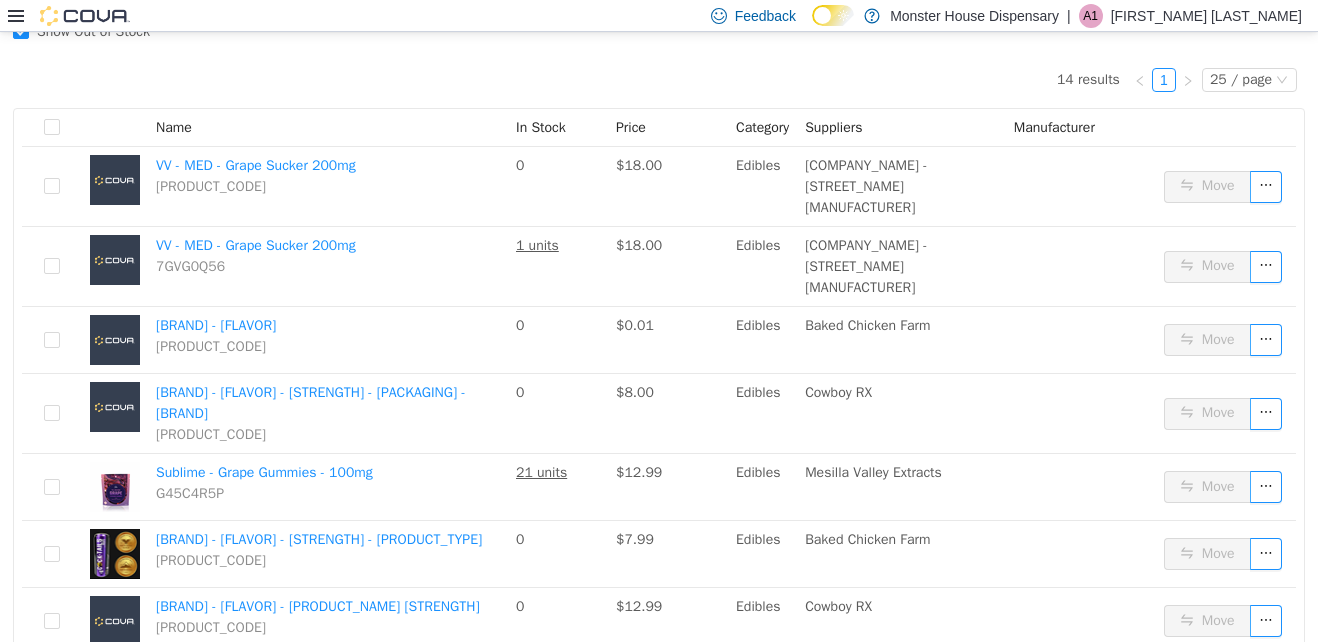 click on "[RESULT_COUNT] [PAGE_INFO] [BRAND] - [FLAVOR] [PRODUCT_CODE] [QUANTITY] [PRICE] [CATEGORY] [SUPPLIERS] [COMPANY_NAME] [ACTION] [BRAND] - [FLAVOR] [PRODUCT_CODE] [QUANTITY] [PRICE] [CATEGORY] [SUPPLIERS] [COMPANY_NAME] [ACTION] [BRAND] - [FLAVOR] [PRODUCT_CODE] [QUANTITY] [PRICE] [CATEGORY] [SUPPLIERS] [COMPANY_NAME] [ACTION] [BRAND] - [FLAVOR] - [STRENGTH] - [PRODUCT_TYPE] [PRODUCT_CODE] [QUANTITY] [PRICE] [CATEGORY] [SUPPLIERS] [COMPANY_NAME] [ACTION] [BRAND] - [FLAVOR] - [STRENGTH] [PRODUCT_CODE] [QUANTITY] [PRICE] [CATEGORY] [SUPPLIERS] [COMPANY_NAME] [ACTION] [BRAND] - [FLAVOR] [STRENGTH] [PRODUCT_CODE] [QUANTITY] [PRICE] [CATEGORY] [SUPPLIERS] [COMPANY_NAME] [ACTION] [BRAND] - [FLAVOR] [STRENGTH] [PRODUCT_CODE] [QUANTITY] [PRICE] [CATEGORY] [SUPPLIERS] [COMPANY_NAME] [ACTION] [BRAND] - [FLAVOR] [STRENGTH] [PRODUCT_CODE] [QUANTITY] [PRICE] [CATEGORY] [SUPPLIERS] [COMPANY_NAME] [ACTION] [BRAND] - [FLAVOR] [STRENGTH] [PRODUCT_CODE] [QUANTITY] [PRICE] [CATEGORY] [SUPPLIERS] [COMPANY_NAME] [ACTION] [BRAND] - [FLAVOR] [STRENGTH] [PRODUCT_CODE] [QUANTITY] [PRICE] [CATEGORY] [SUPPLIERS] [COMPANY_NAME] [ACTION]" at bounding box center [659, 588] 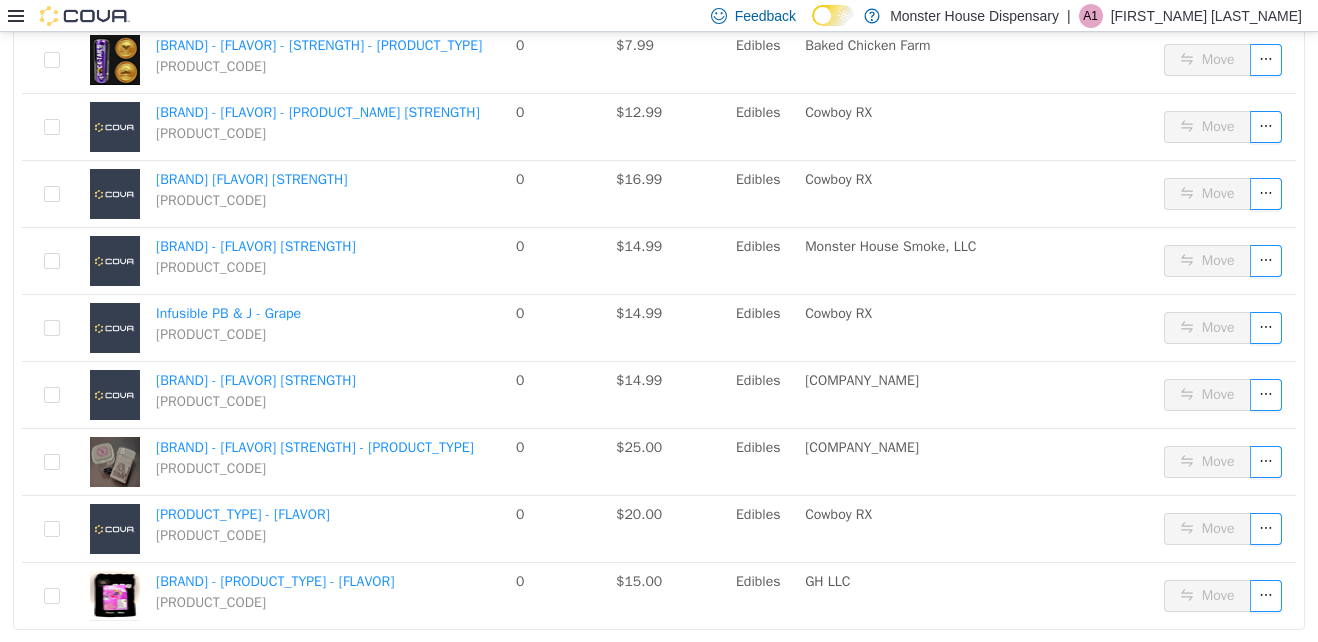 scroll, scrollTop: 670, scrollLeft: 0, axis: vertical 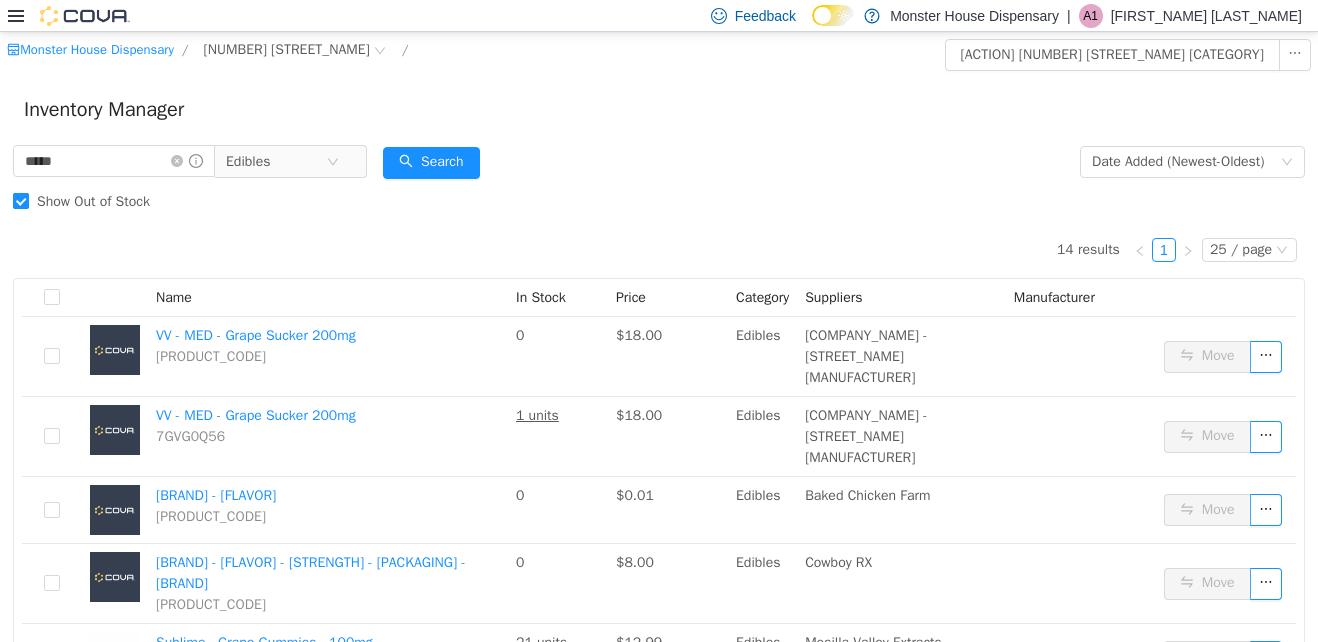 click on "Show Out of Stock" at bounding box center (93, 201) 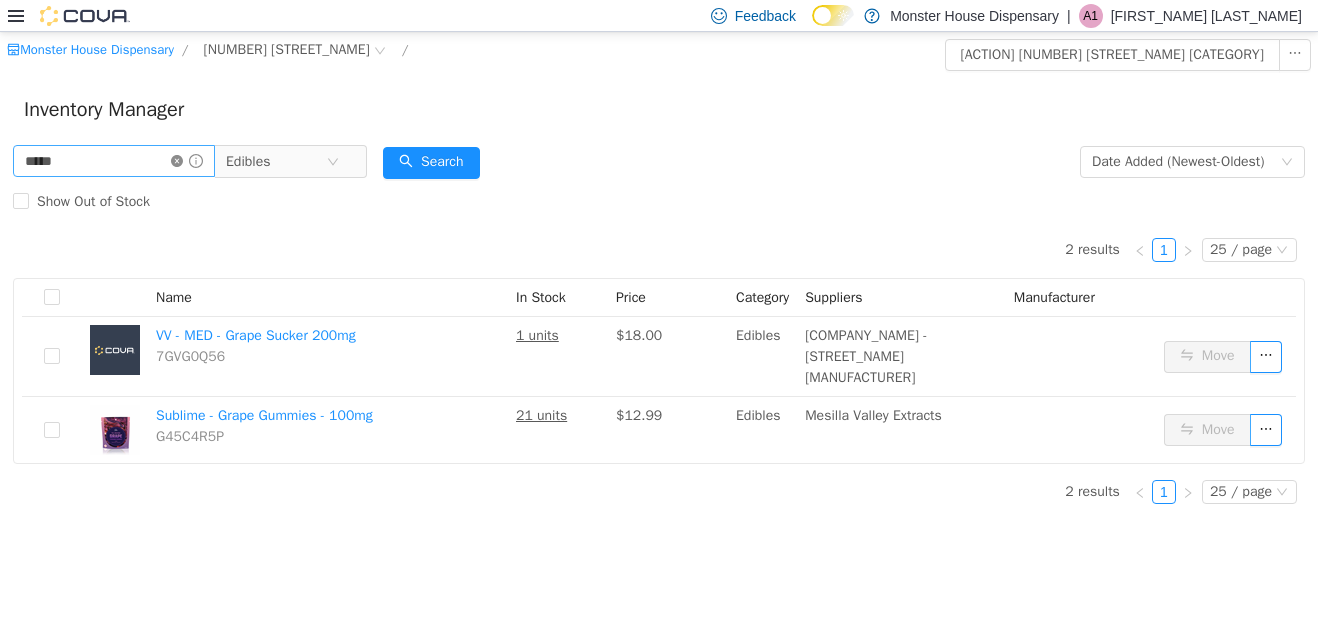 click 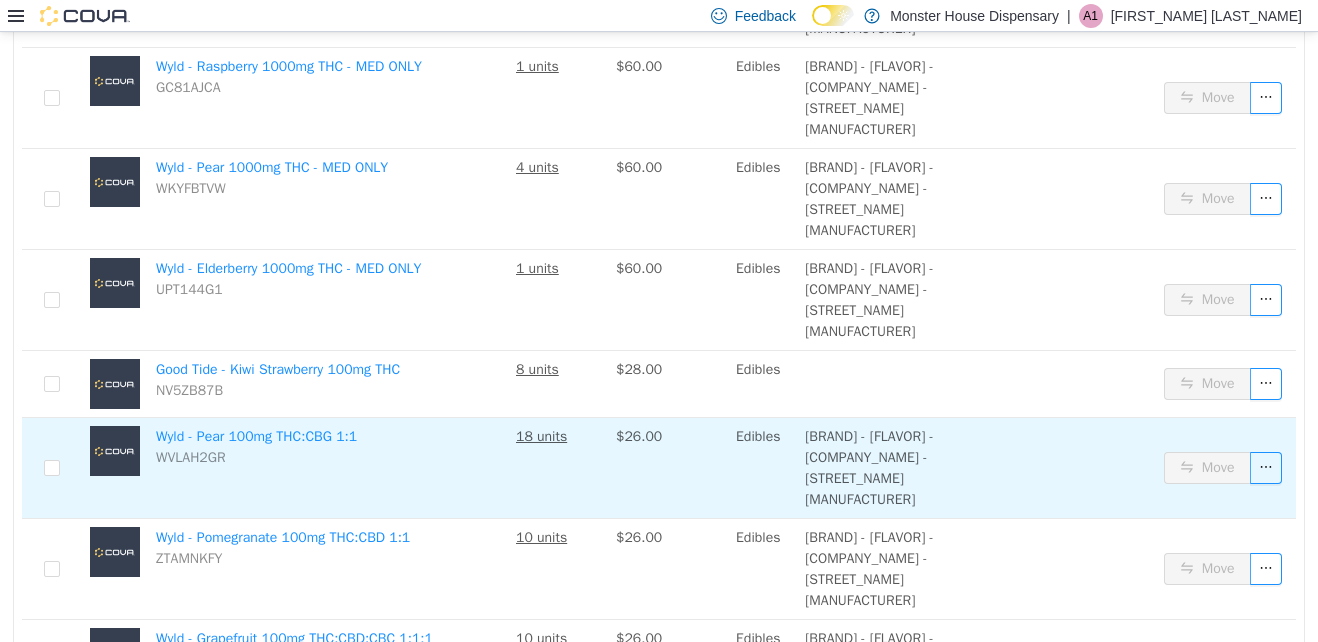 scroll, scrollTop: 333, scrollLeft: 0, axis: vertical 